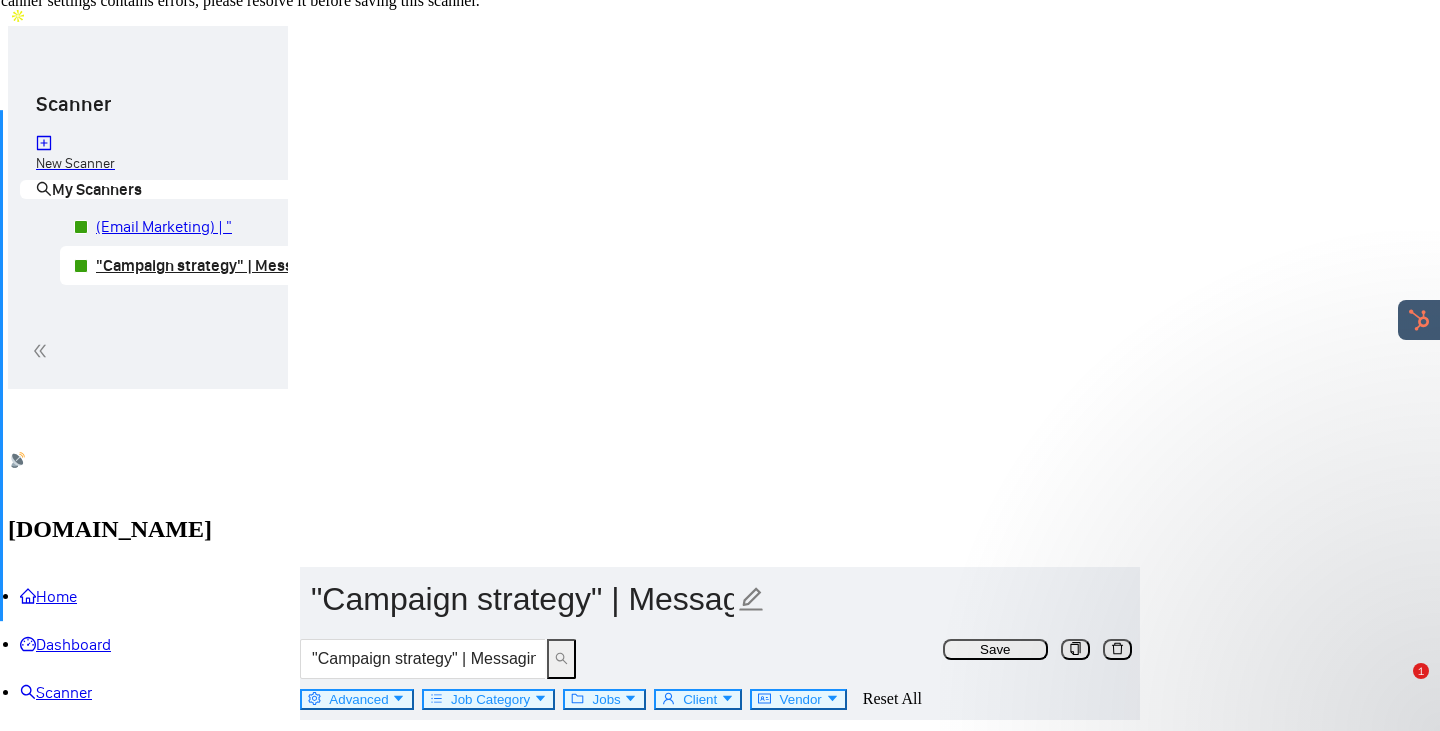 scroll, scrollTop: 0, scrollLeft: 0, axis: both 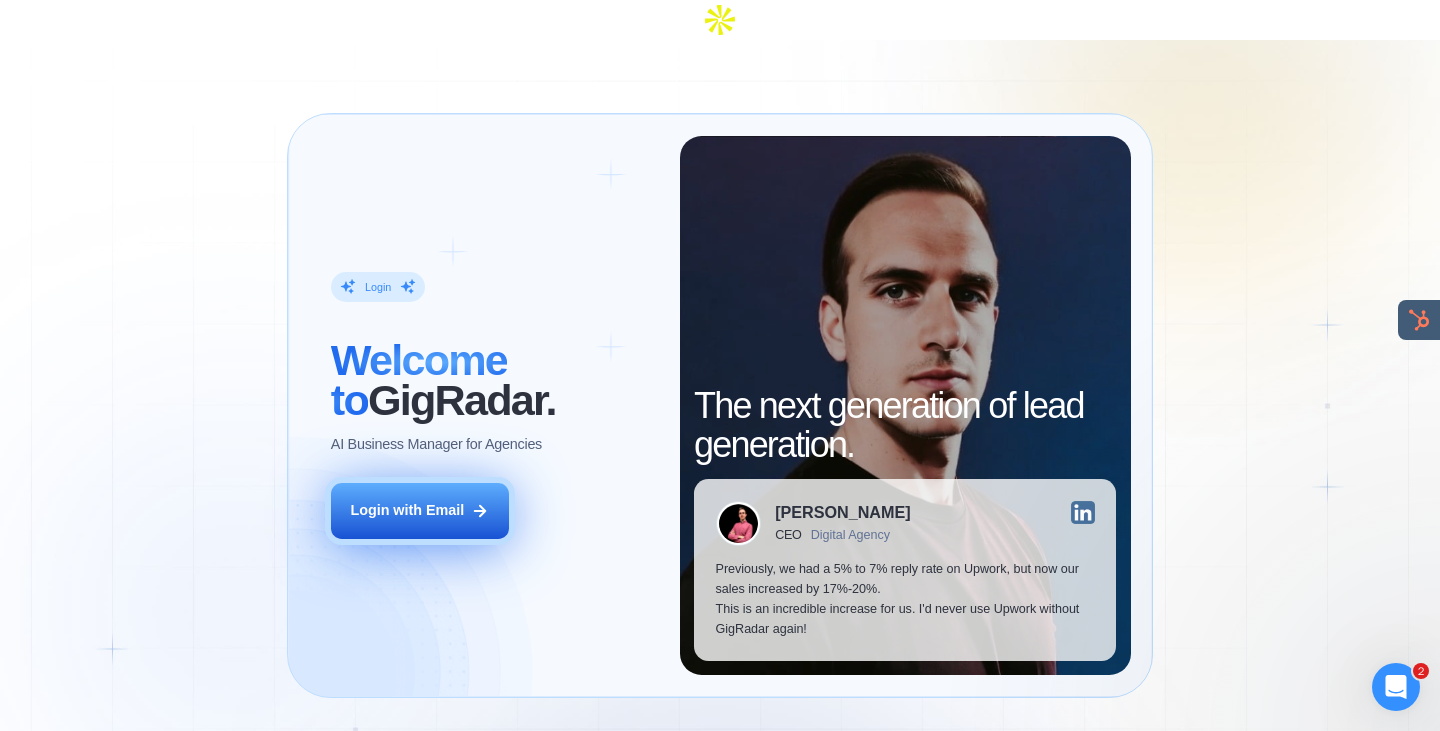 click on "Login with Email" at bounding box center (407, 511) 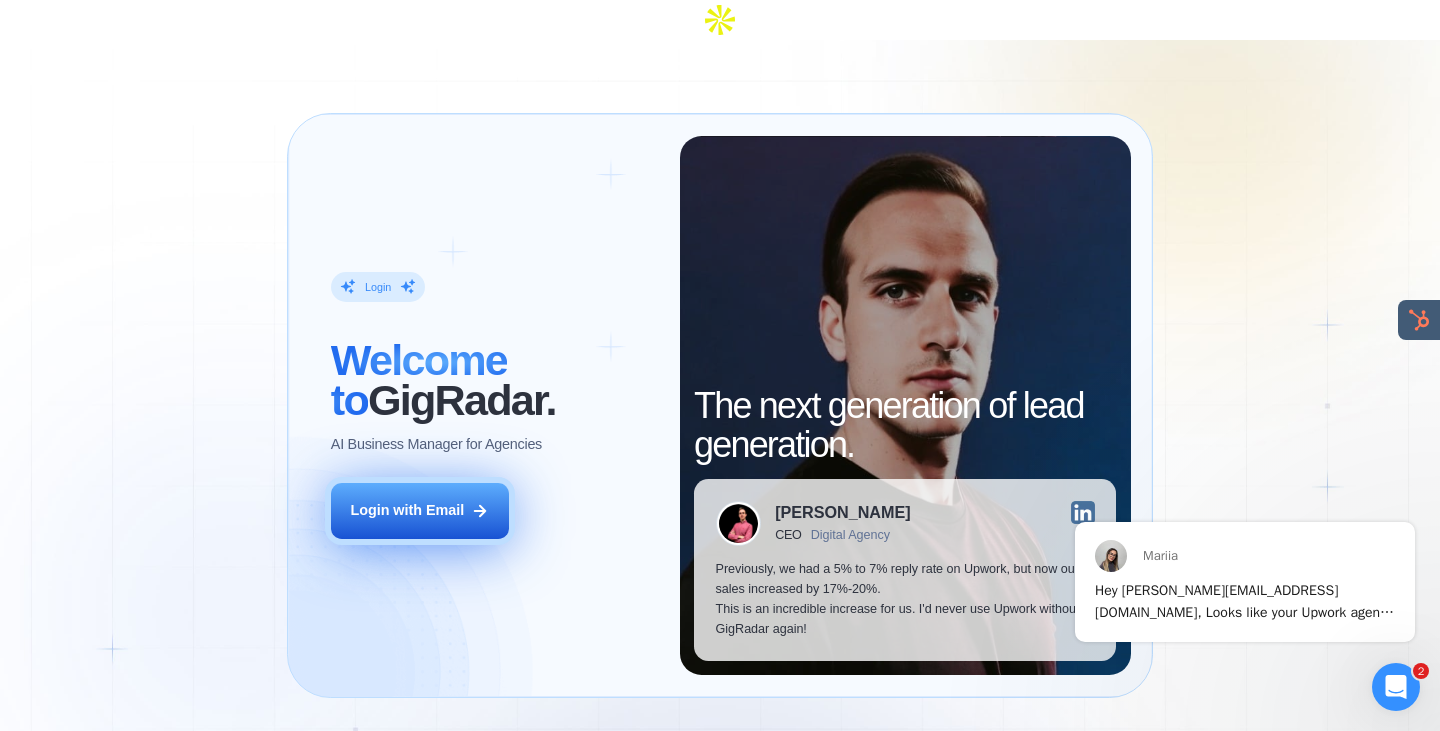 scroll, scrollTop: 0, scrollLeft: 0, axis: both 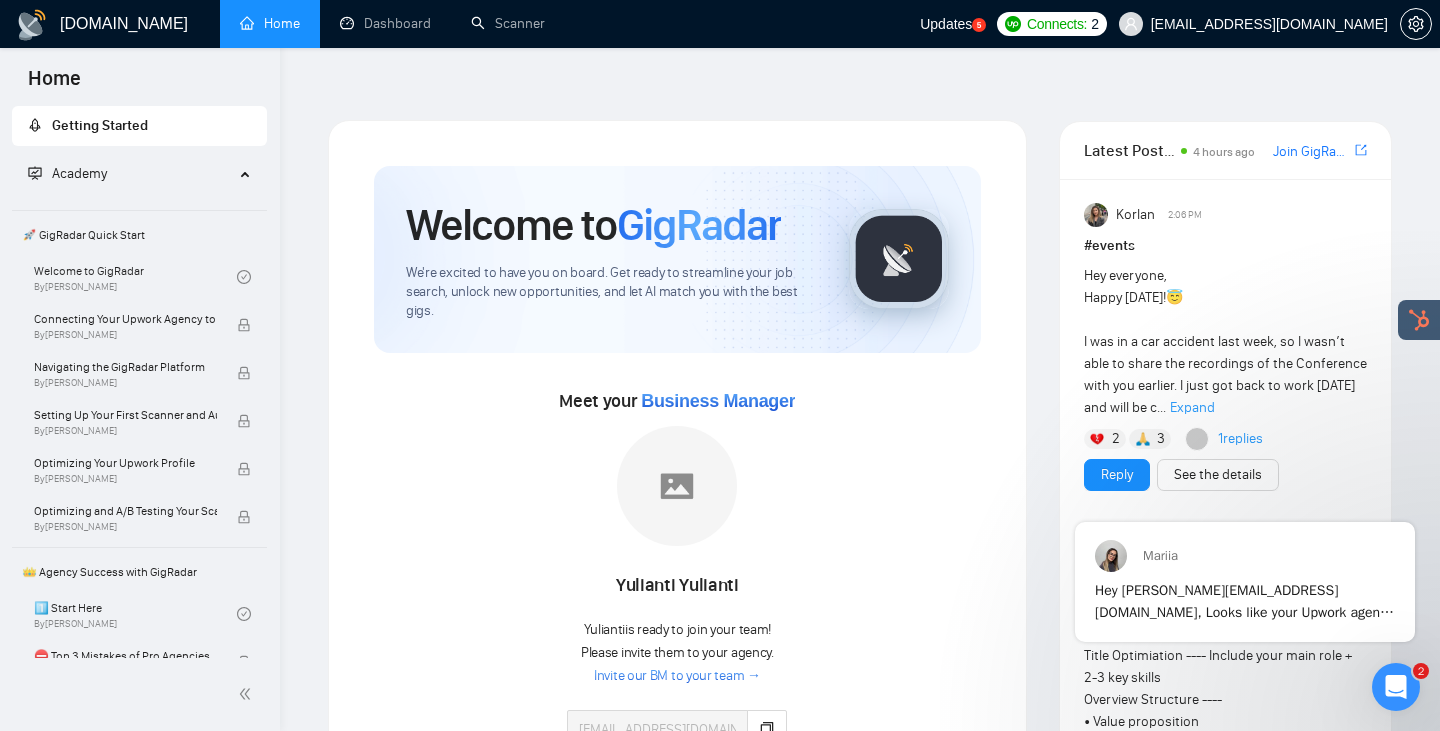 click on "[DOMAIN_NAME] Home Dashboard Scanner Updates
5
Connects: 2 [EMAIL_ADDRESS][DOMAIN_NAME] Welcome to  GigRadar We're excited to have you on board. Get ready to streamline your job search, unlock new opportunities, and let AI match you with the best gigs. Meet your   Business Manager [PERSON_NAME]  is ready to join your team! Please invite them to your agency. Invite our BM to your team → [EMAIL_ADDRESS][DOMAIN_NAME] Set up your Country-Specific  Business Manager Set up your [GEOGRAPHIC_DATA] or [GEOGRAPHIC_DATA] Business Manager to access country-specific opportunities. Contact our team GigRadar Automation Set Up a   Scanner Enable the scanner for AI matching and real-time job alerts. Enable   Opportunity Alerts Keep updated on top matches and new jobs. Enable   Automatic Proposal Send Never miss any opportunities. GigRadar Community Join GigRadar   Community Make your   First Post Make your first post on GigRadar community. Level Up Your Skill Explore" at bounding box center (860, 1340) 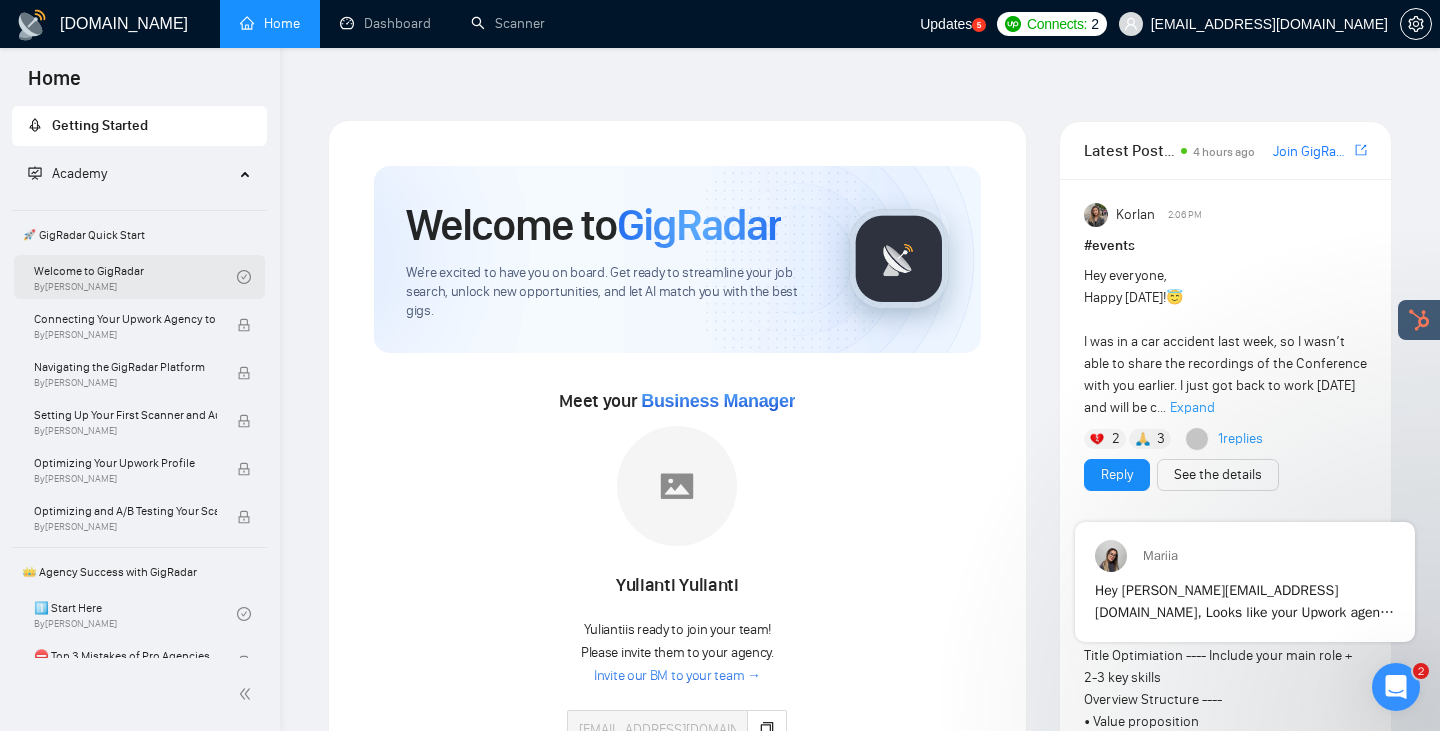 scroll, scrollTop: 314, scrollLeft: 0, axis: vertical 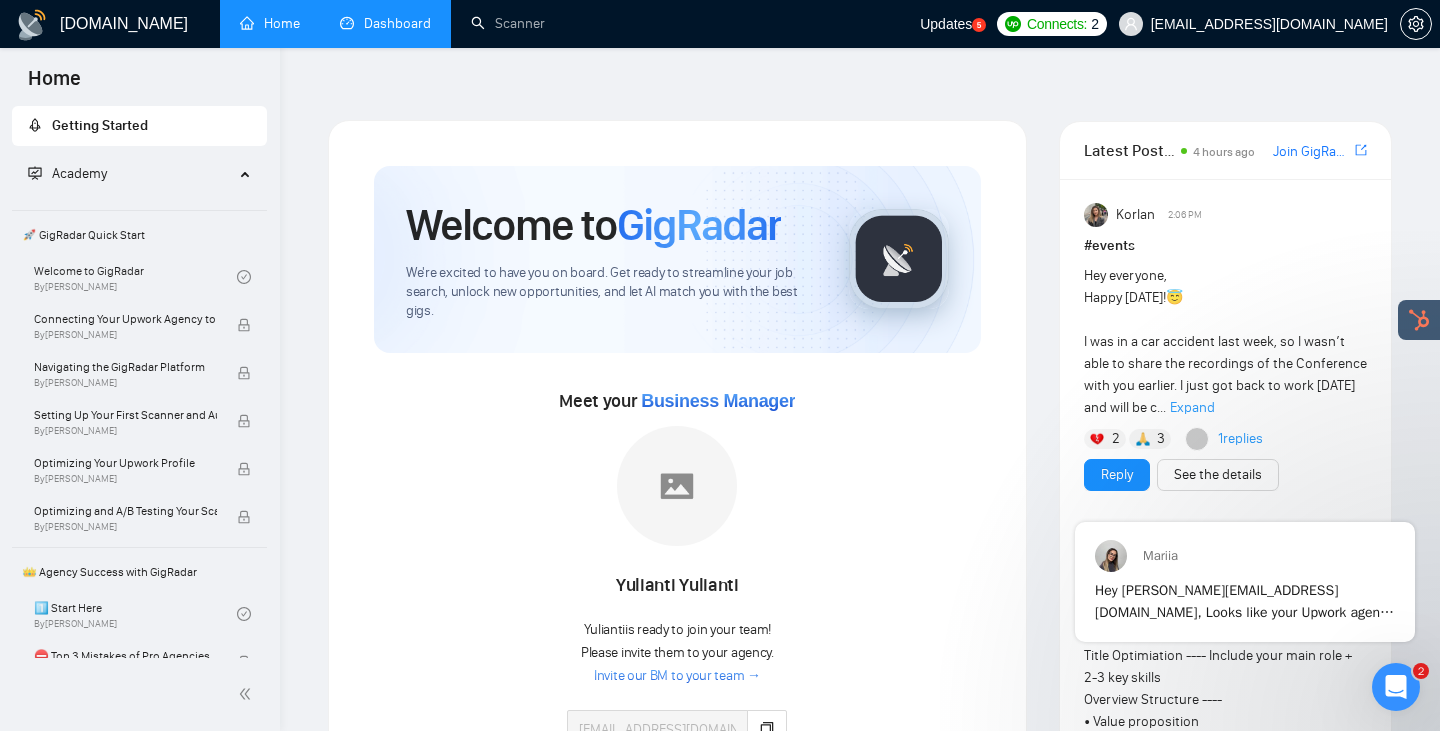 click on "Dashboard" at bounding box center [385, 23] 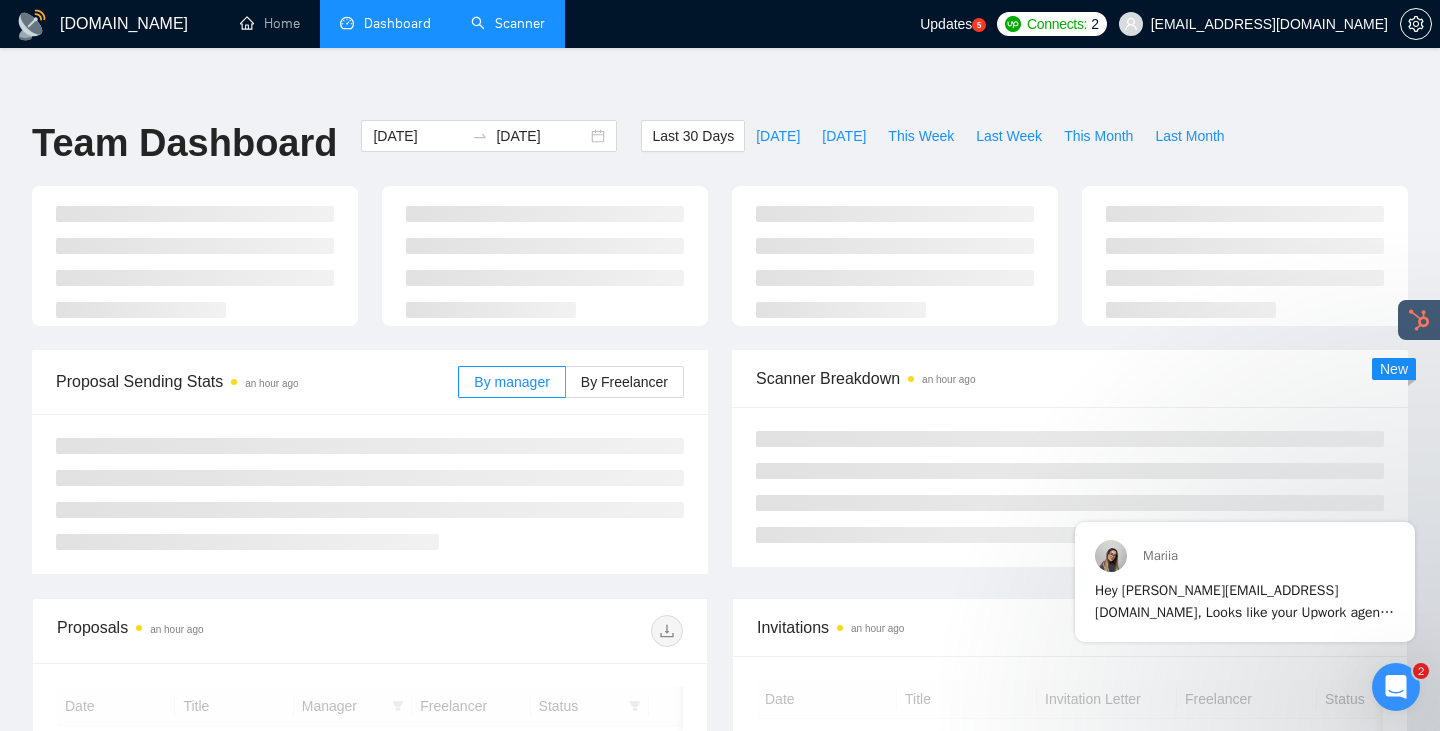 click on "Scanner" at bounding box center (508, 23) 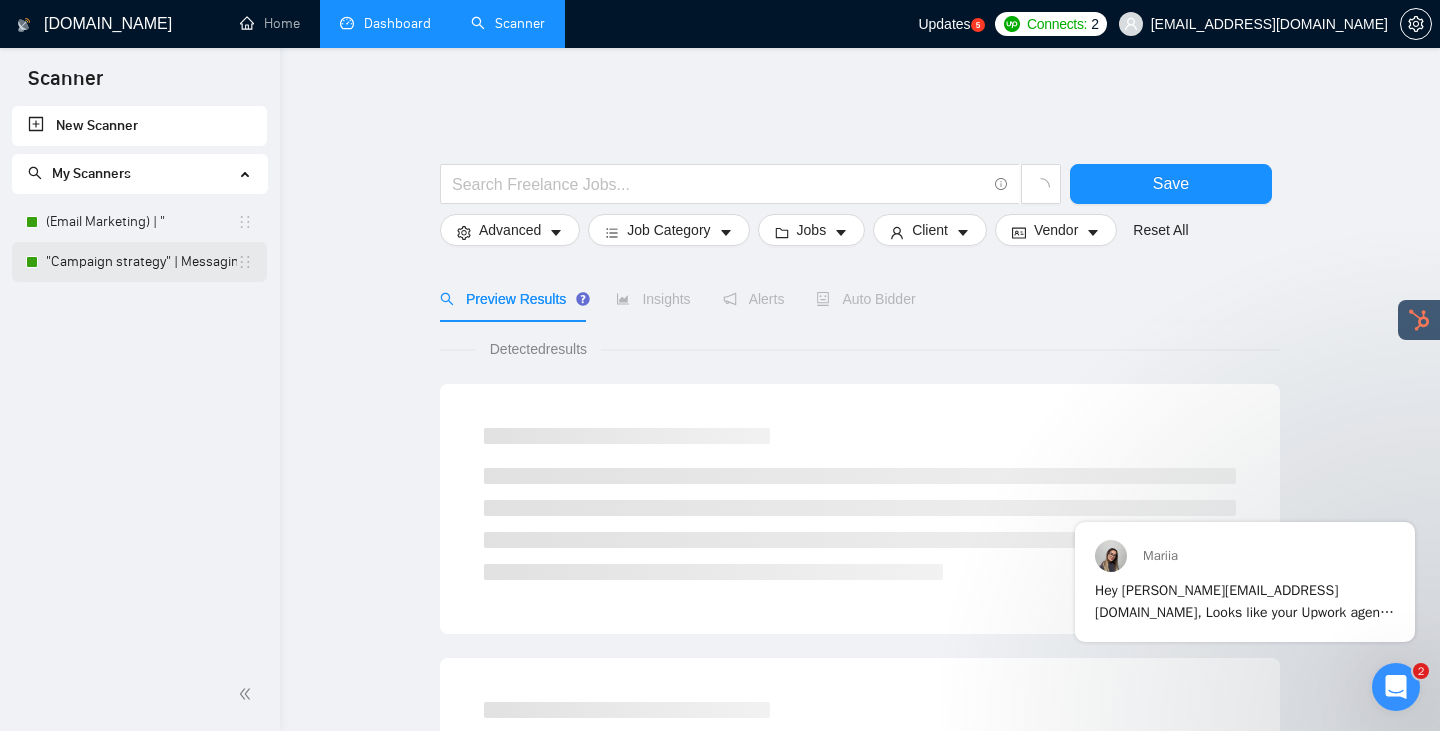 click on ""Campaign strategy" | Messaging" at bounding box center [141, 262] 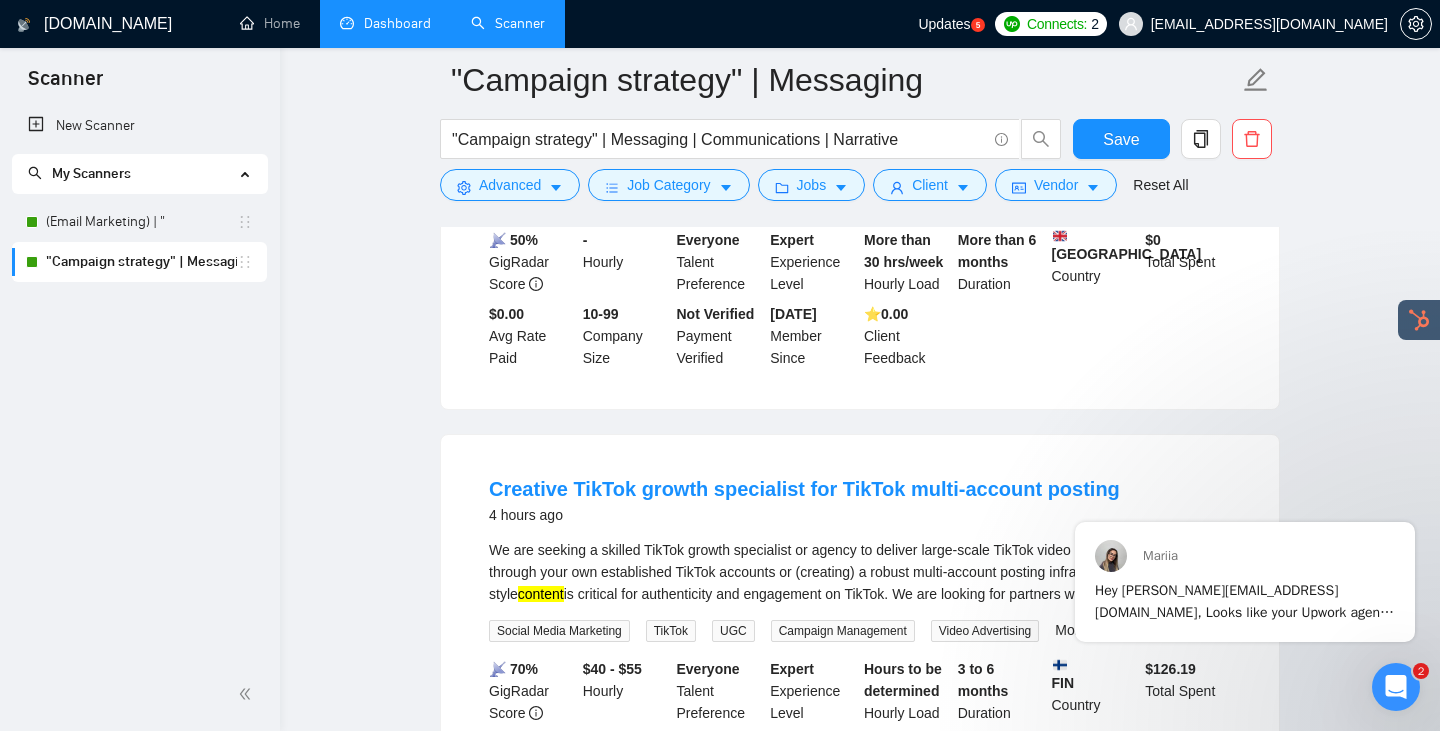 scroll, scrollTop: 0, scrollLeft: 0, axis: both 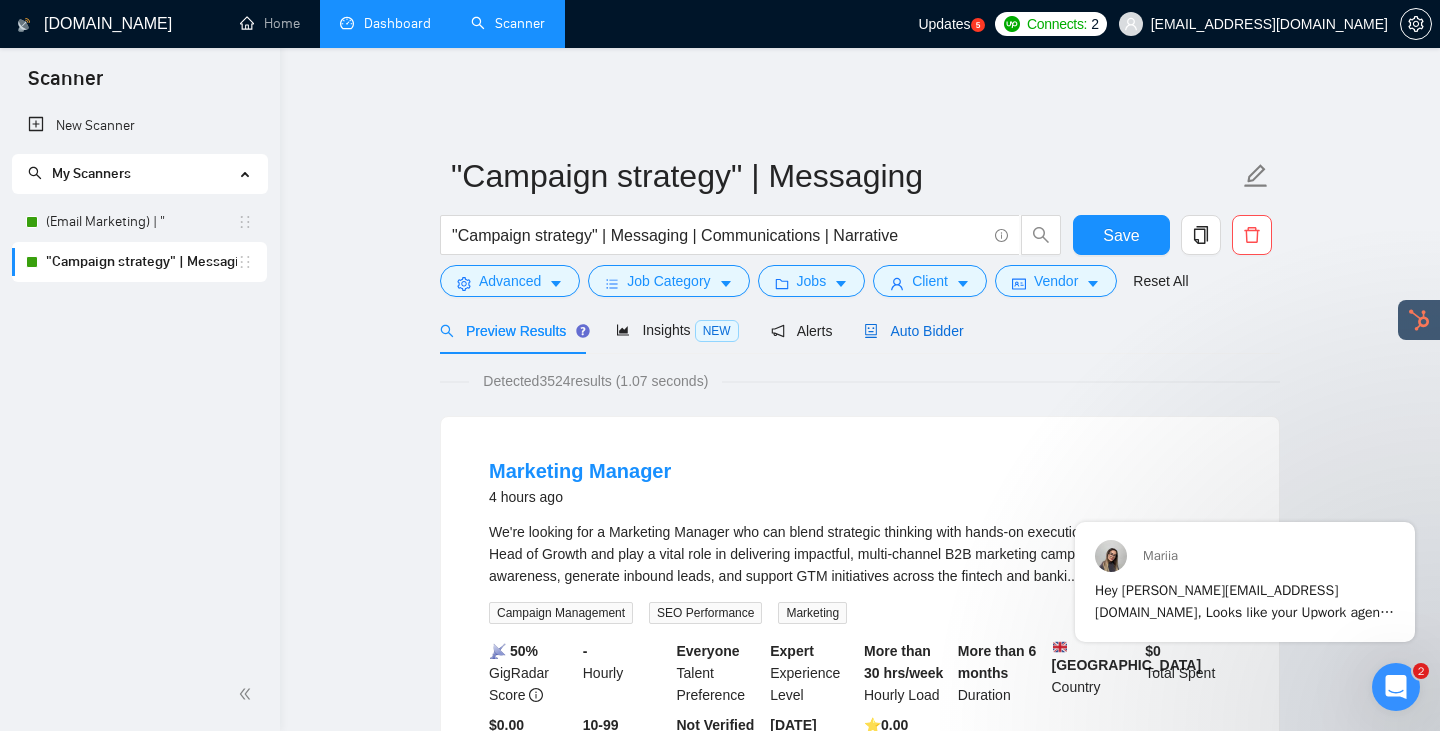 click on "Auto Bidder" at bounding box center [913, 331] 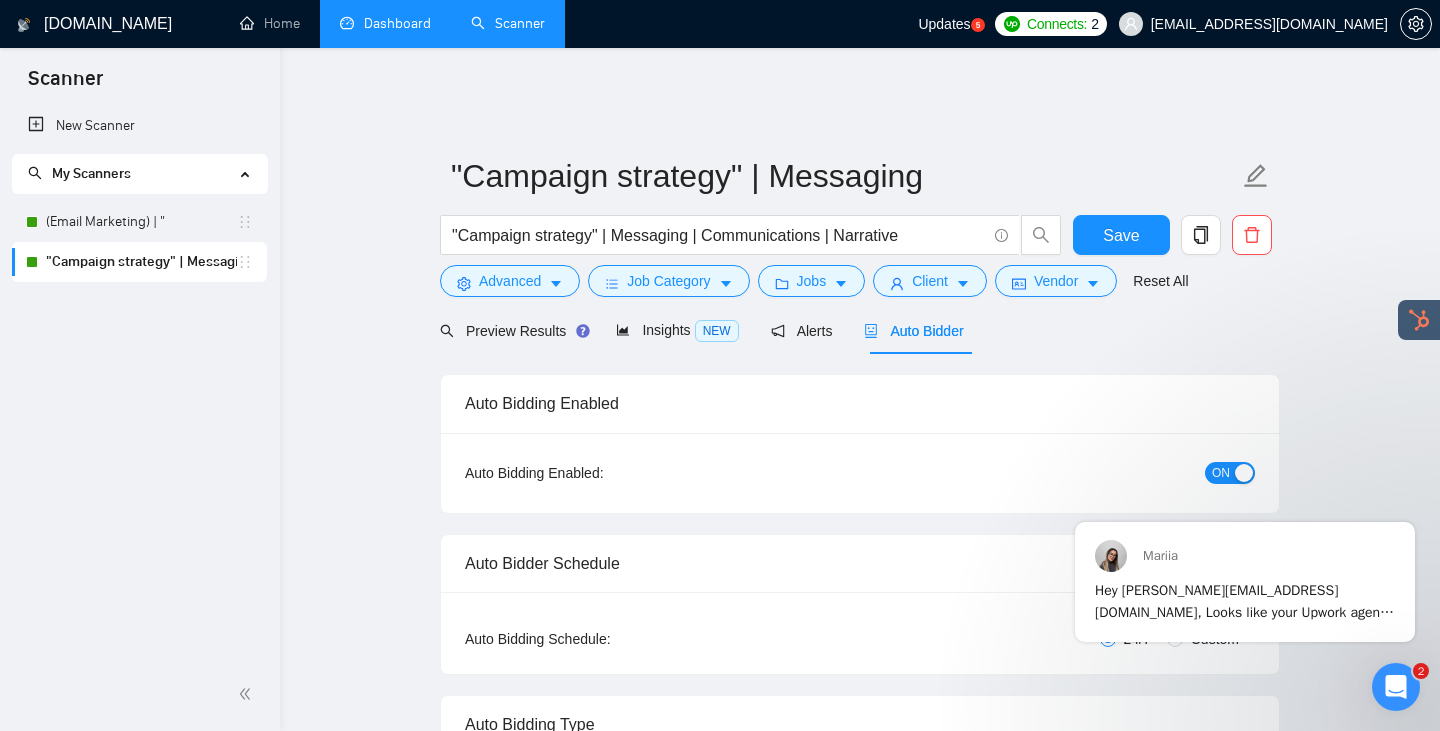 type 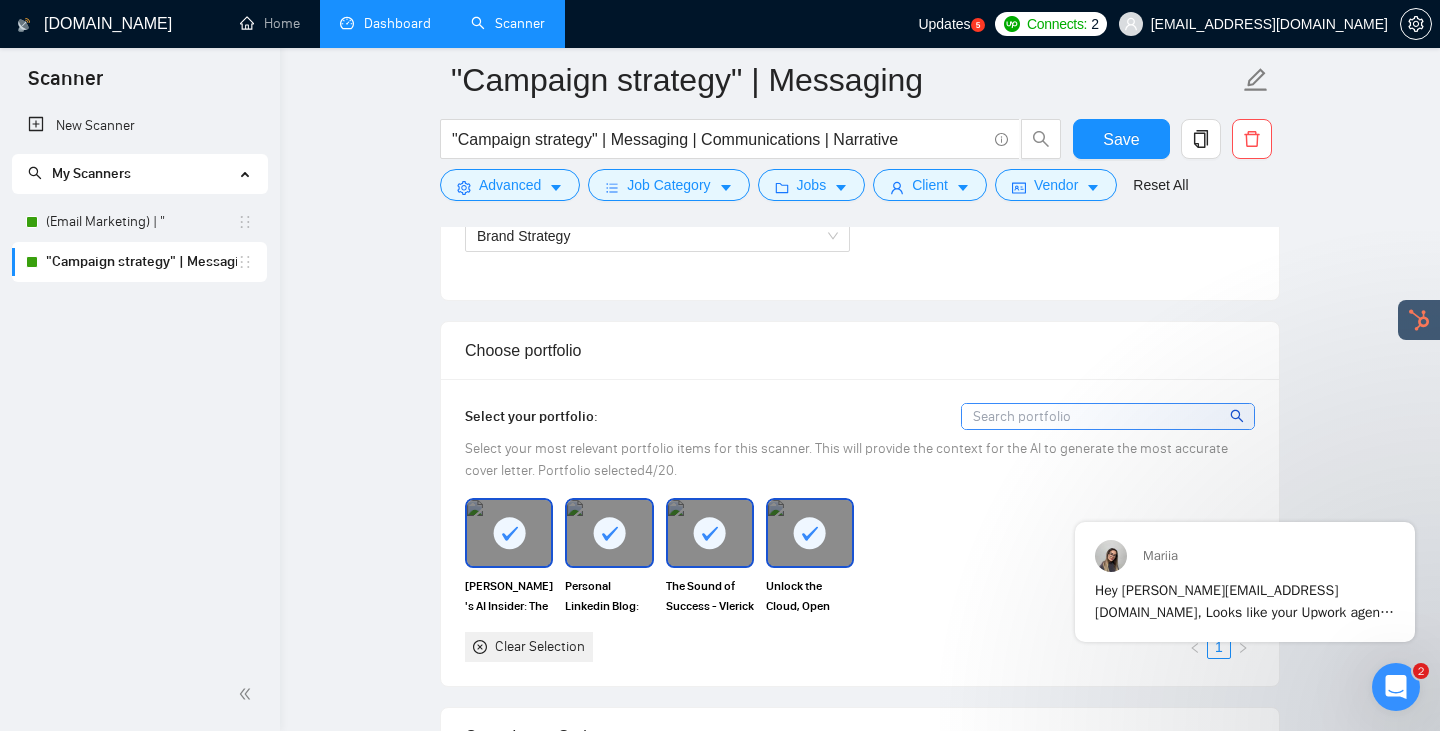 scroll, scrollTop: 1607, scrollLeft: 0, axis: vertical 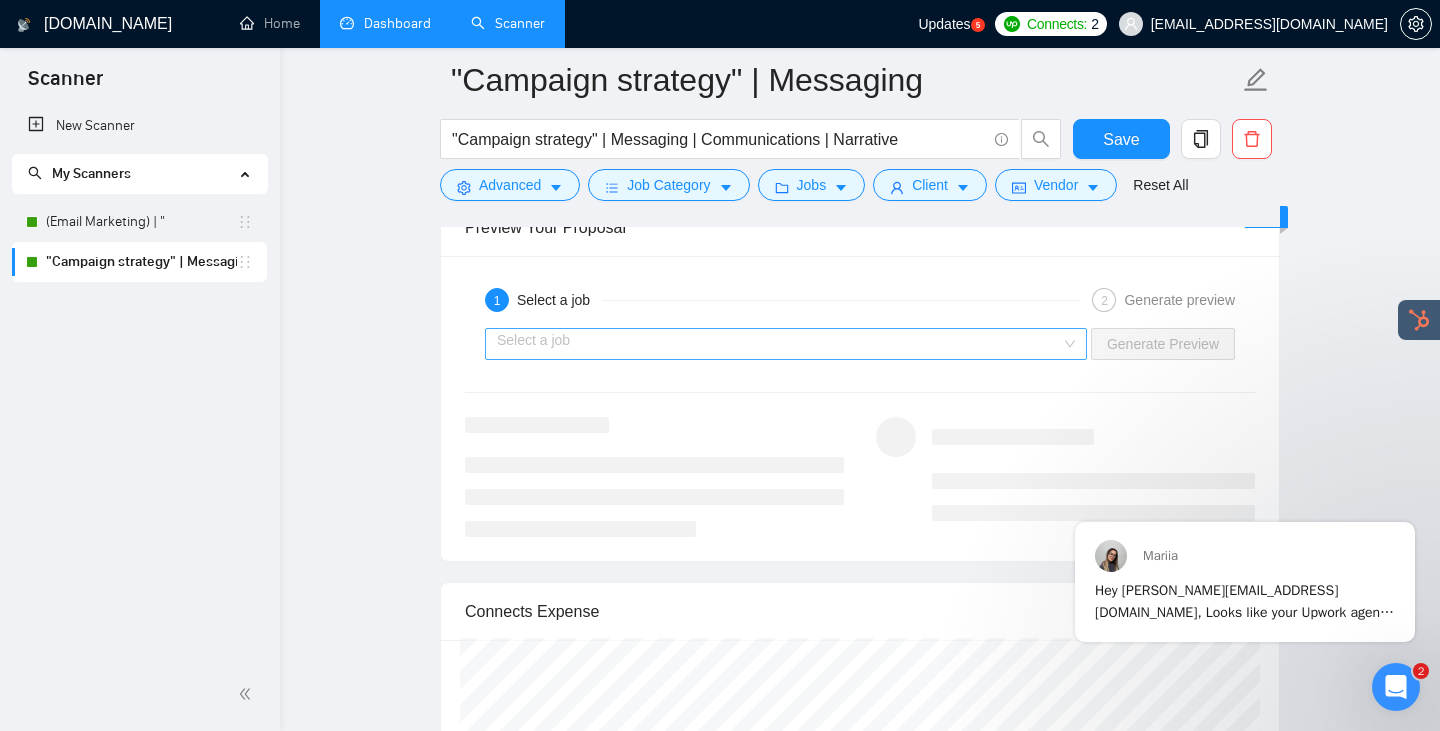 click on "Select a job" at bounding box center (786, 344) 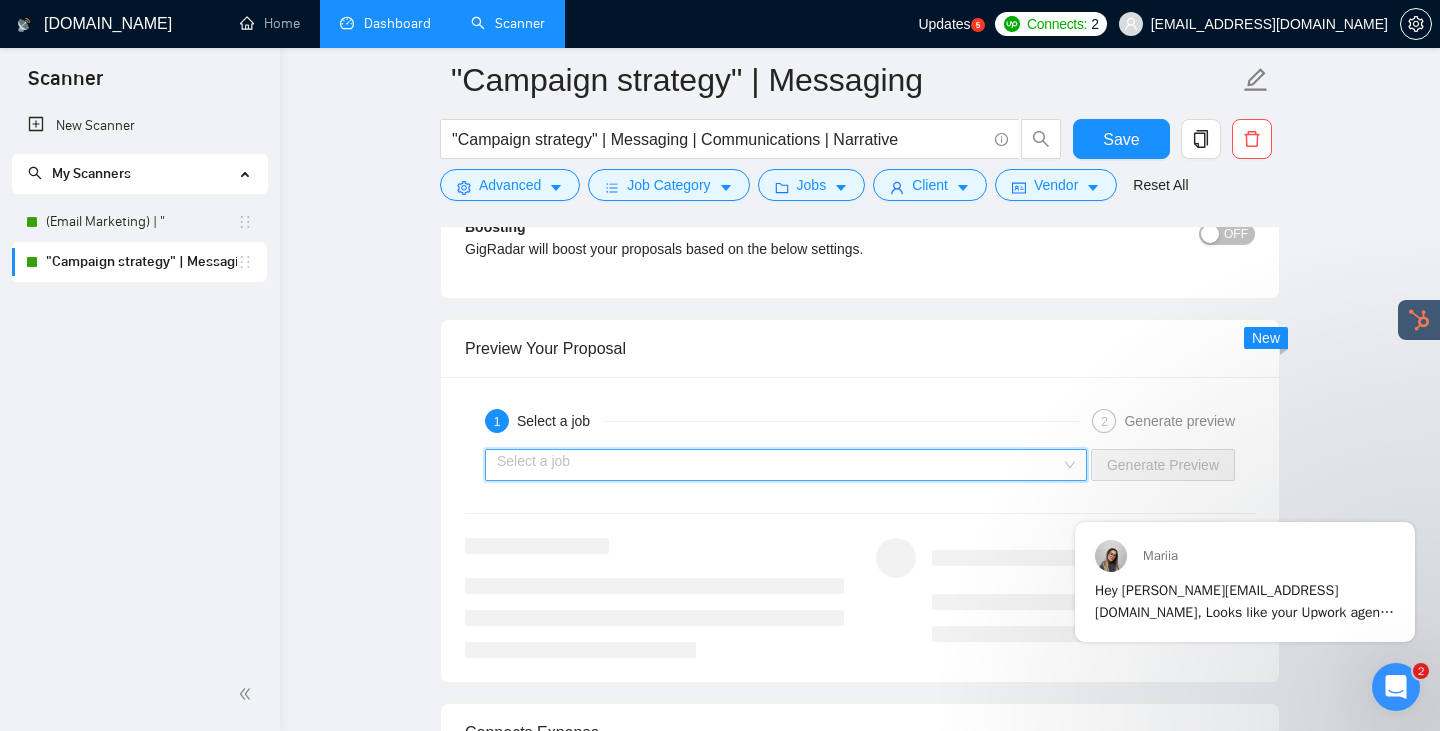 scroll, scrollTop: 3369, scrollLeft: 0, axis: vertical 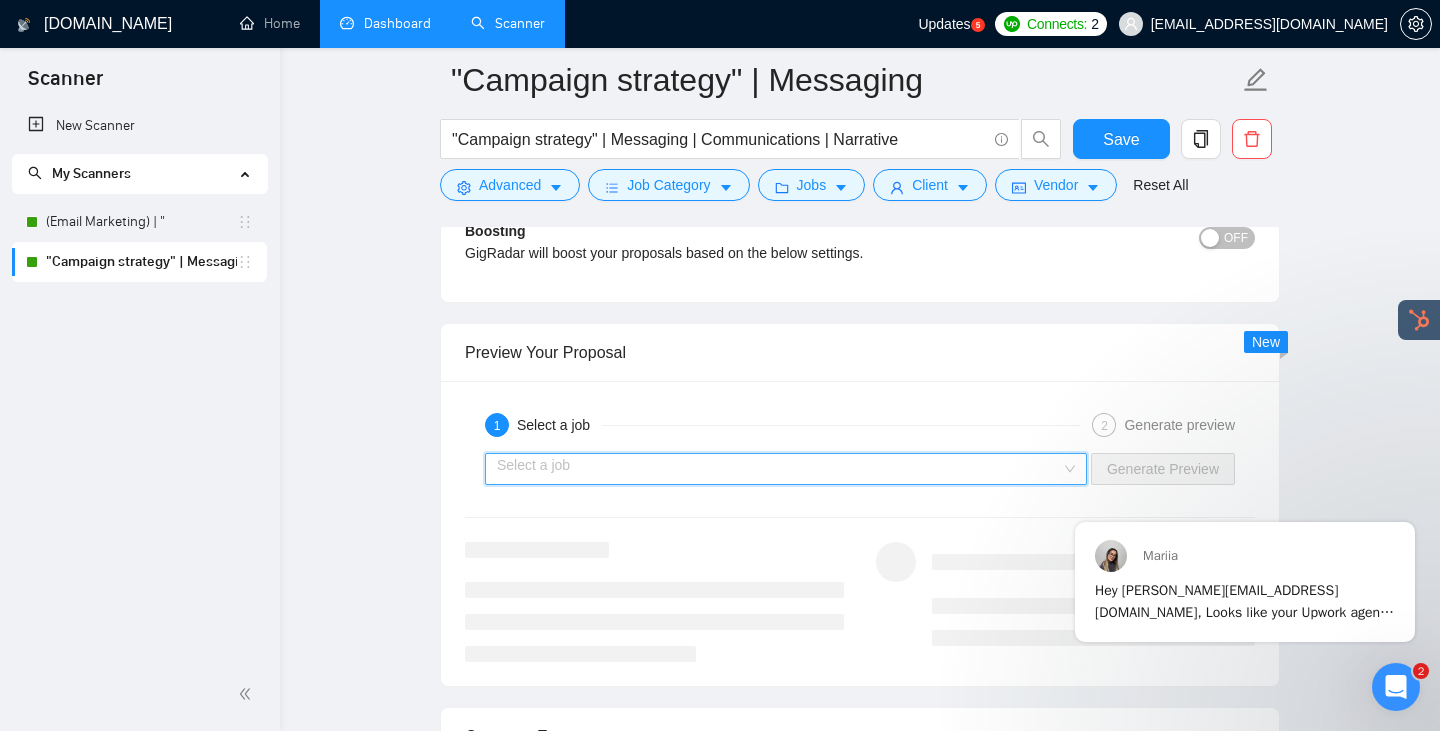 click at bounding box center [779, 469] 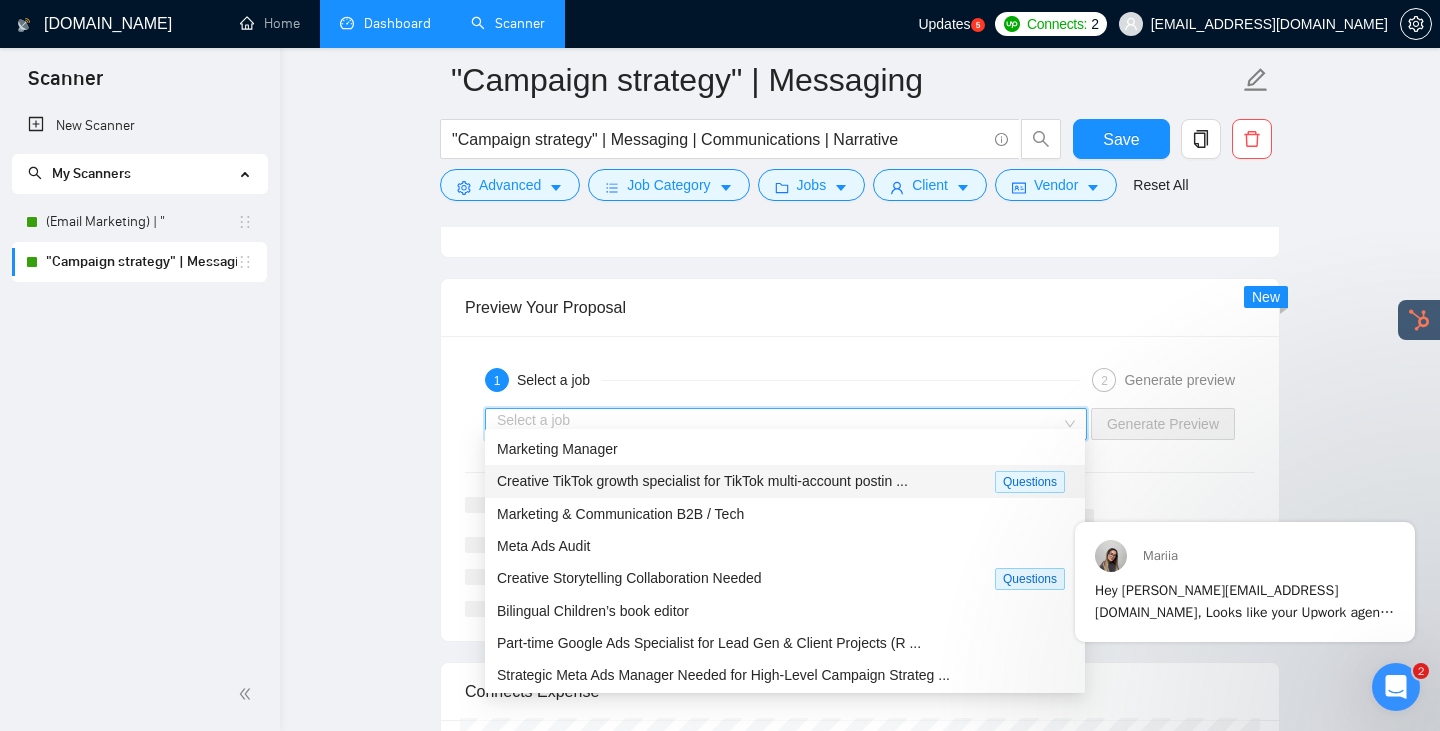 scroll, scrollTop: 3437, scrollLeft: 0, axis: vertical 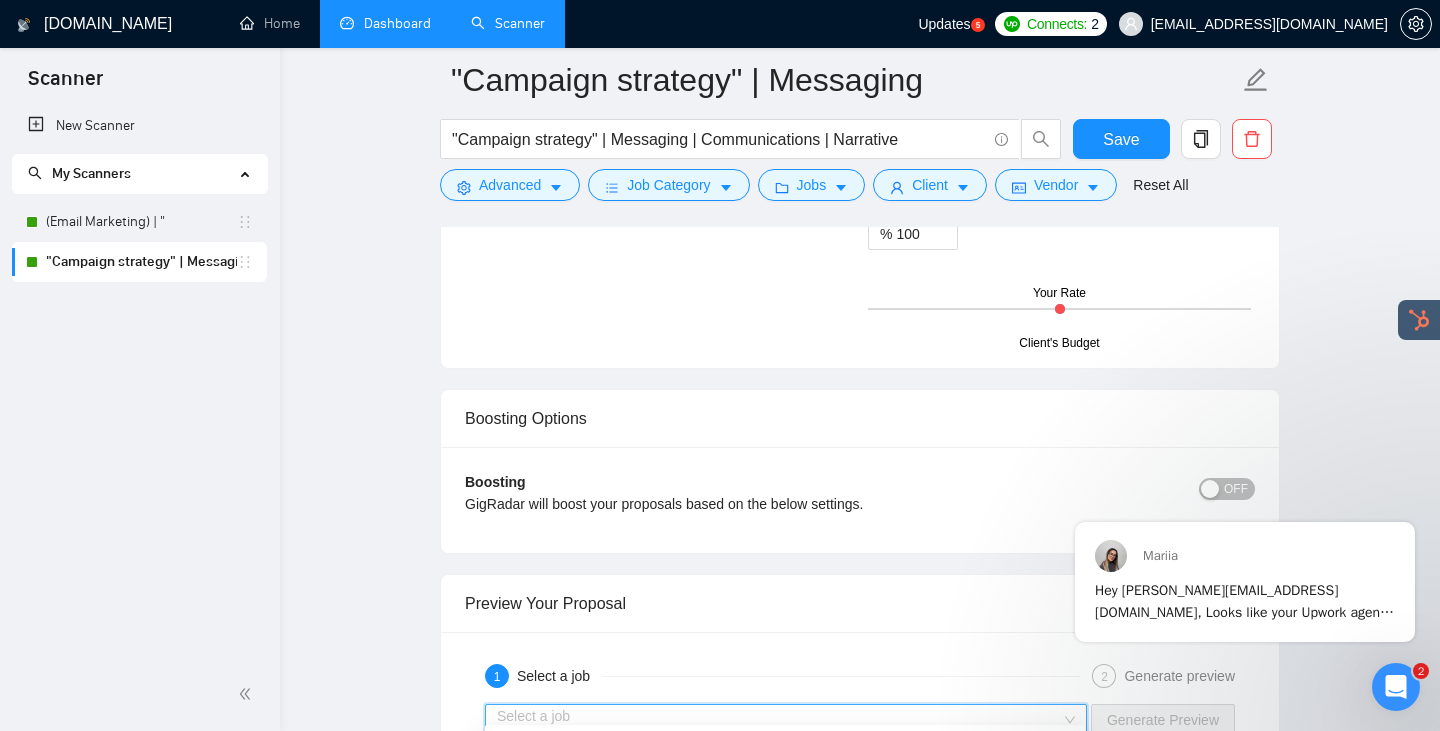 click on ""Campaign strategy" | Messaging" at bounding box center (139, 262) 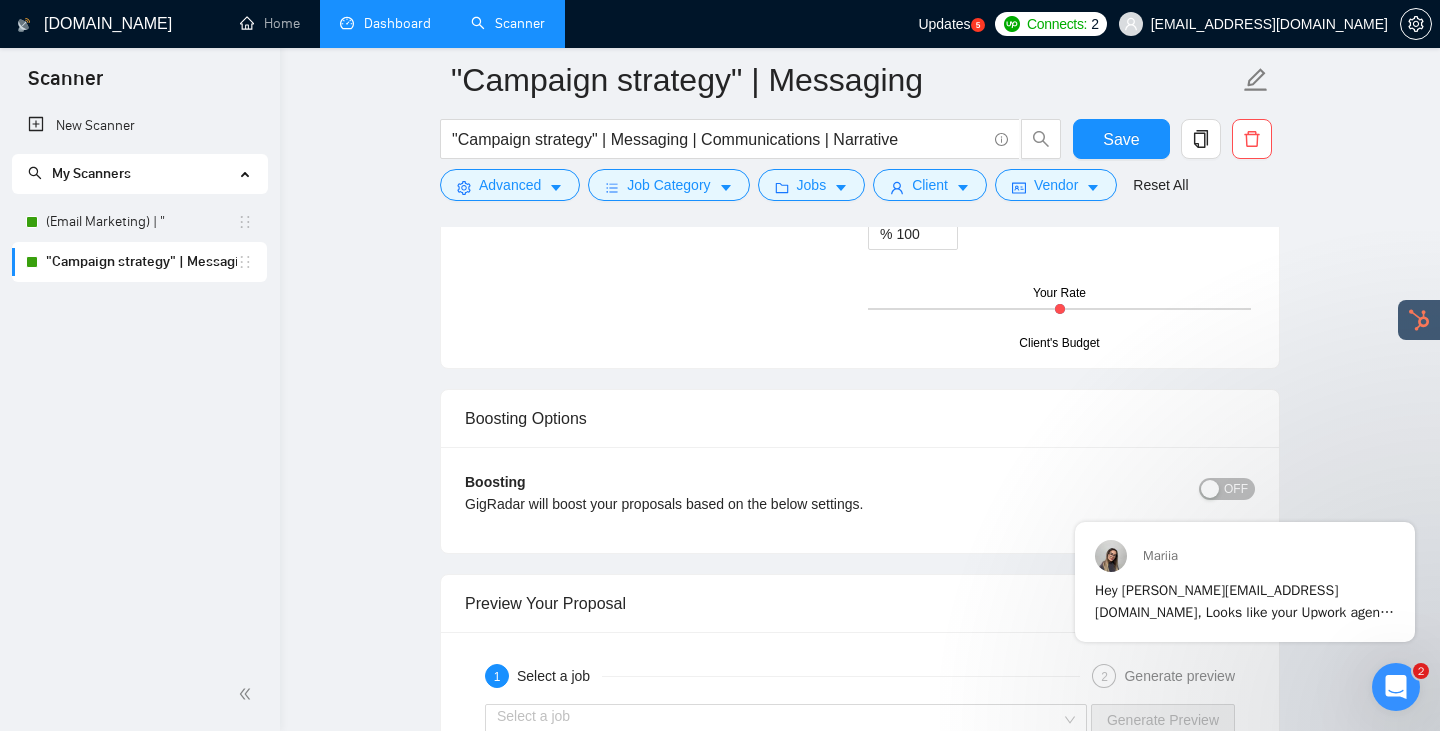 click 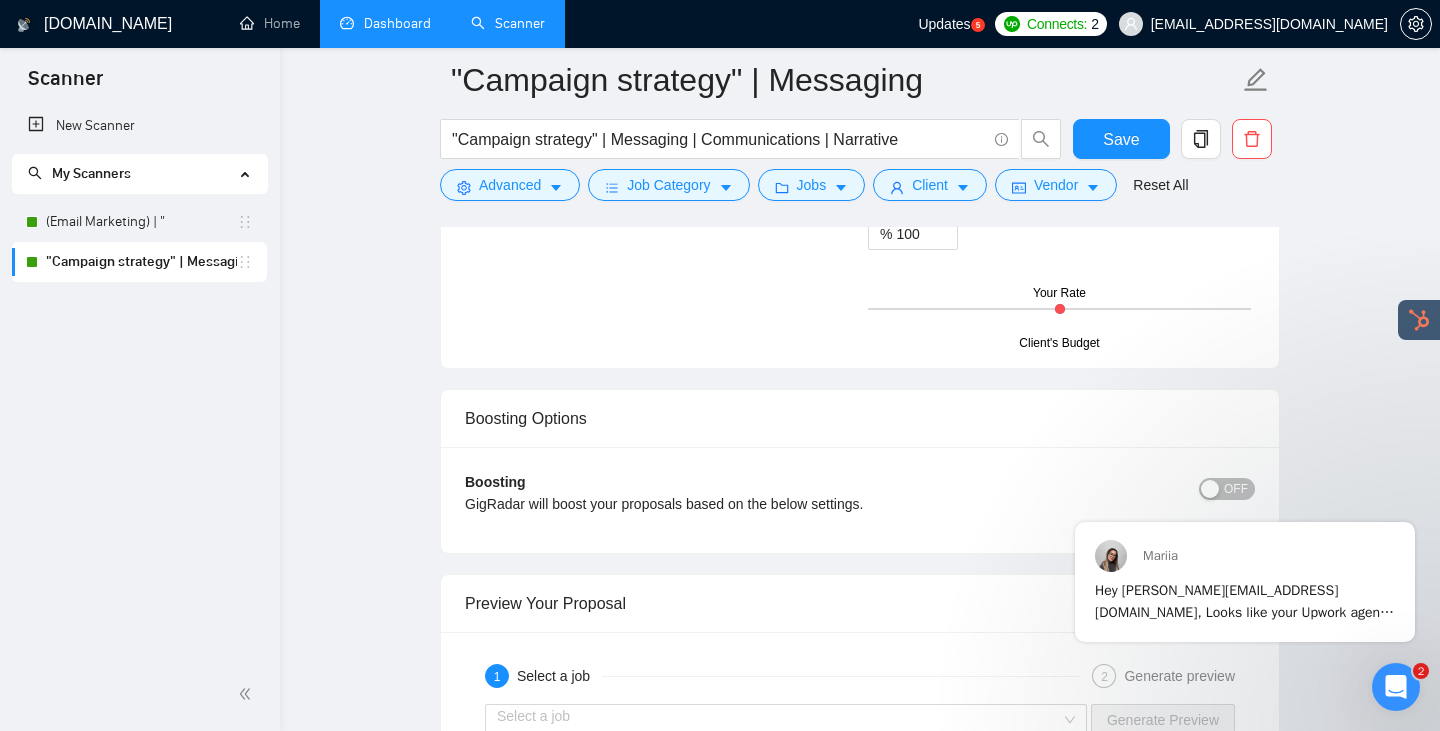 click on "New Scanner My Scanners  (Email Marketing) | " "Campaign strategy" | Messaging" at bounding box center (140, 382) 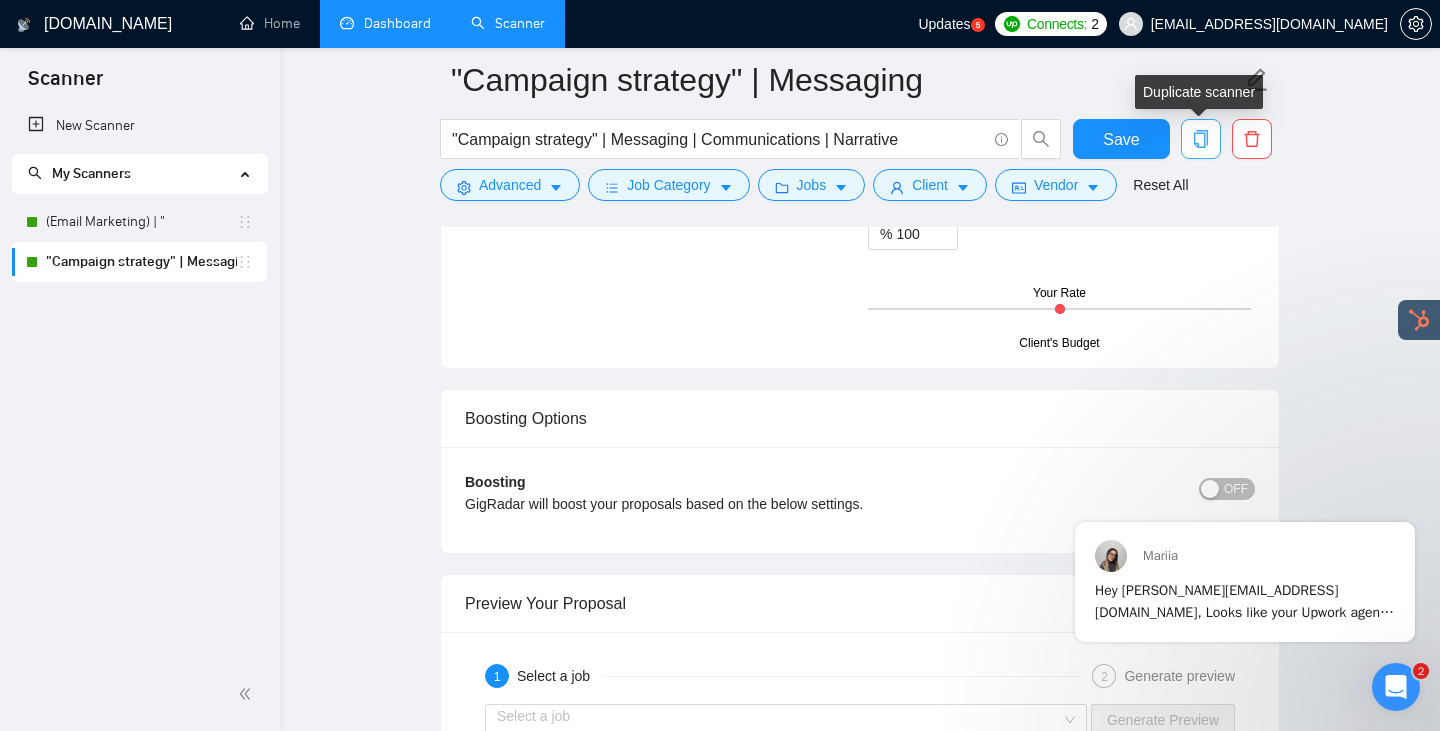 click at bounding box center [1201, 139] 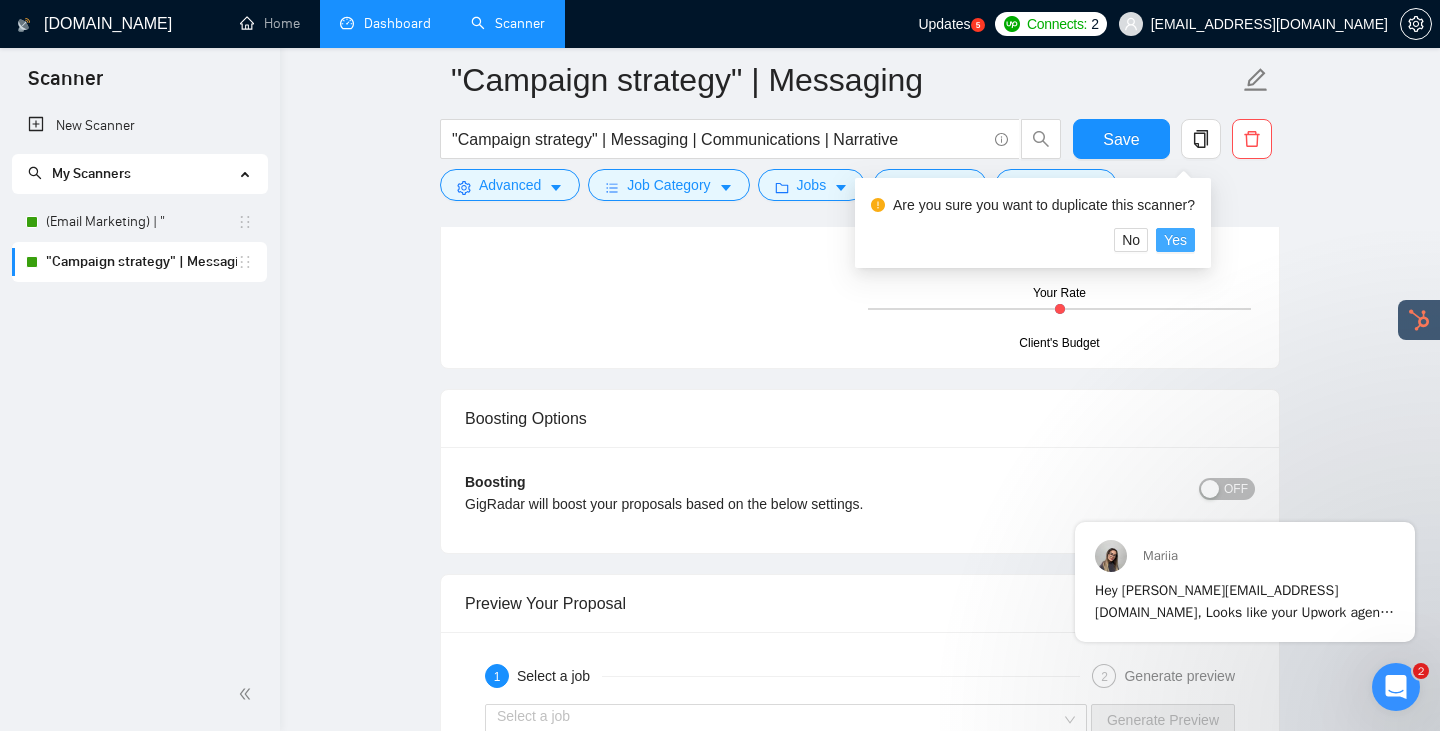 click on "Yes" at bounding box center (1175, 240) 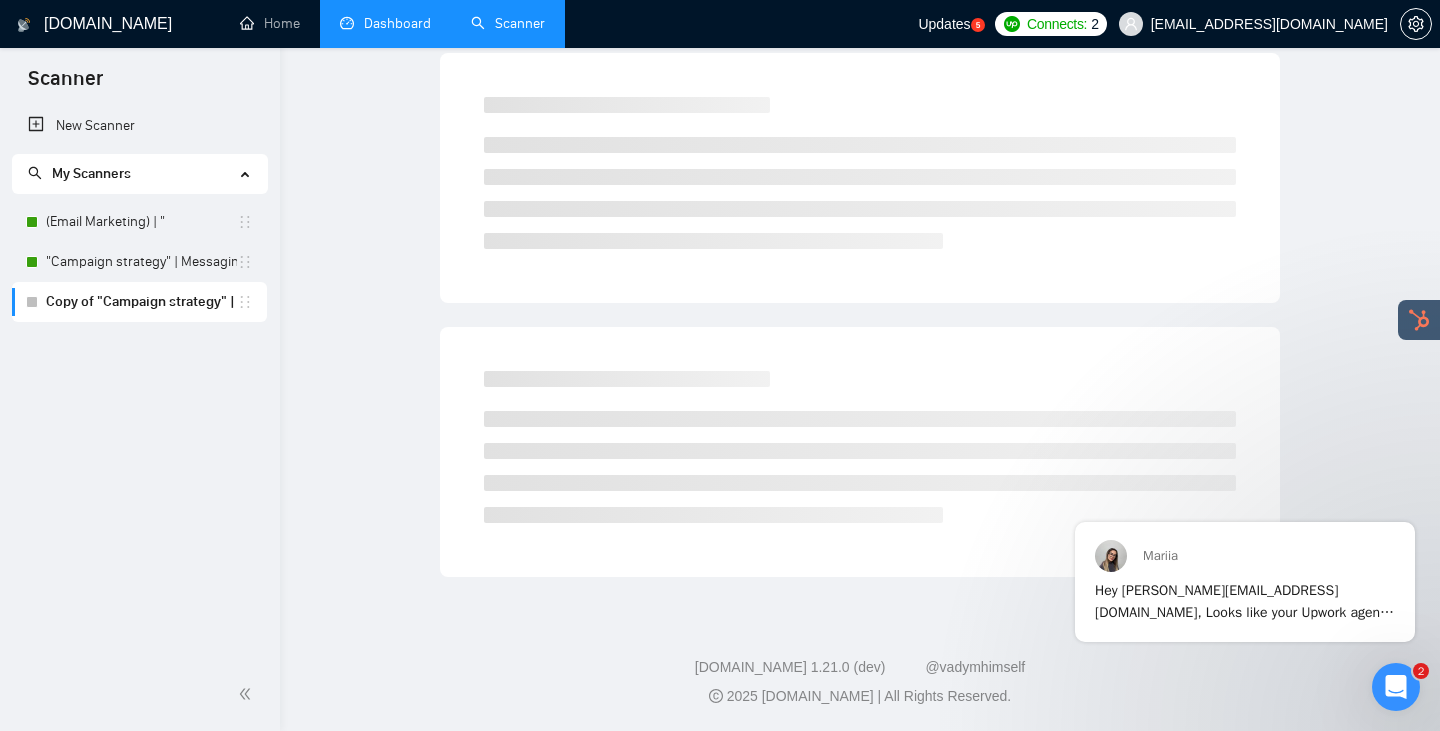 scroll, scrollTop: 0, scrollLeft: 0, axis: both 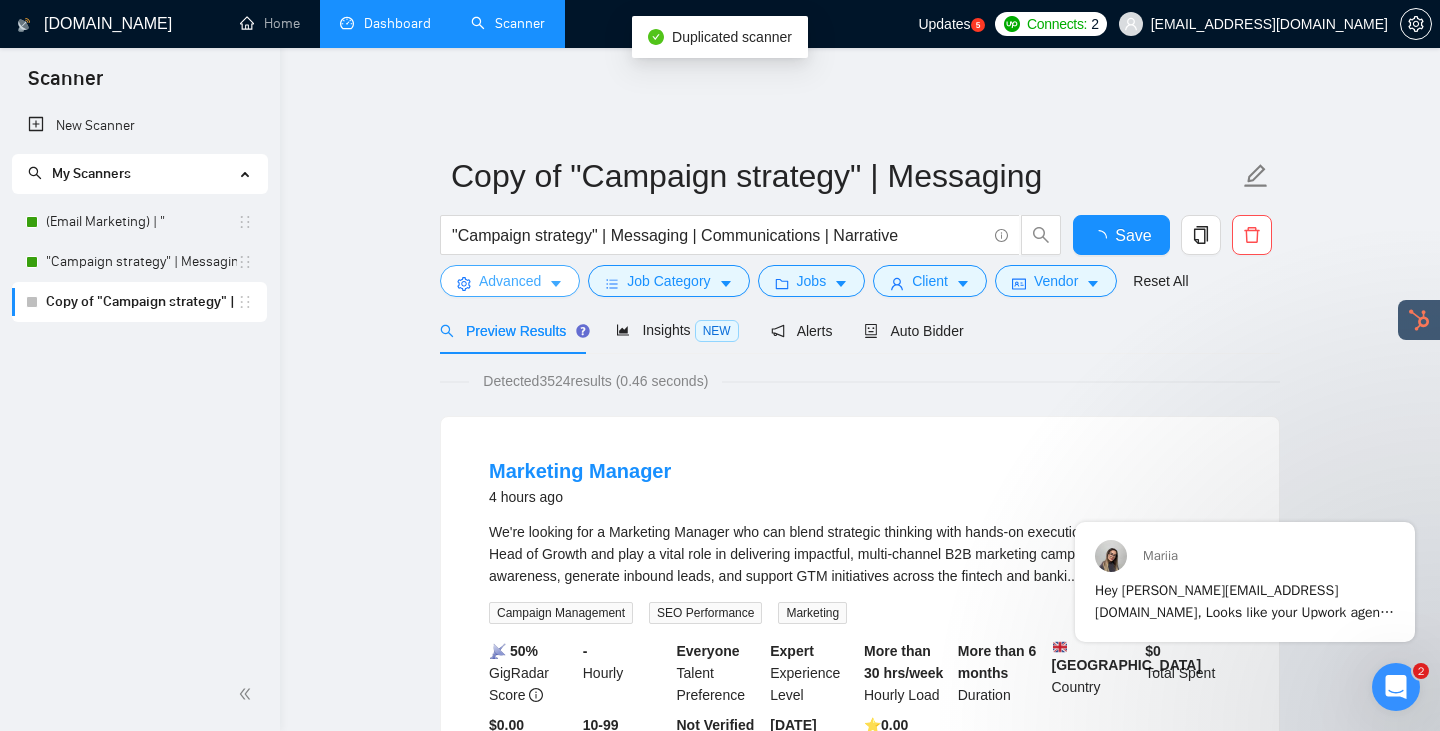 click on "Advanced" at bounding box center [510, 281] 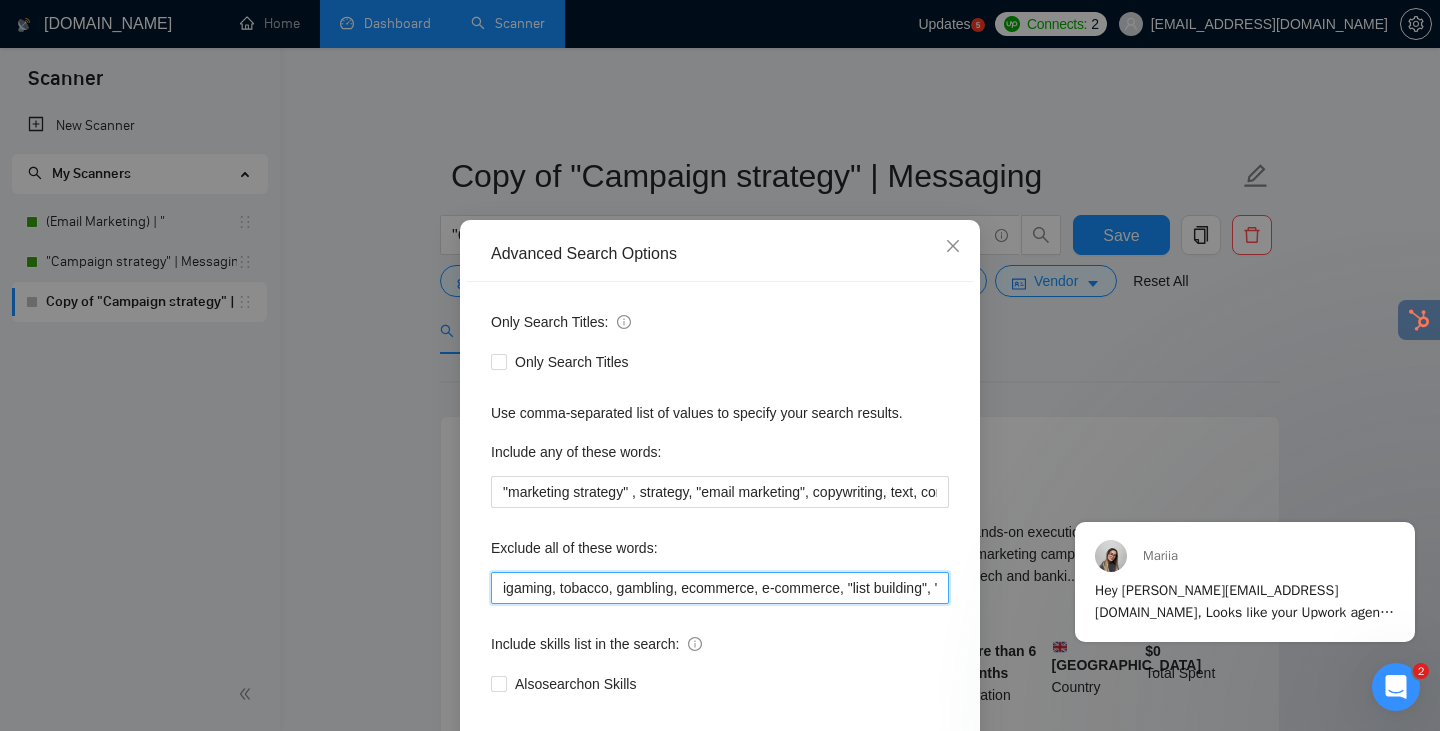 click on "igaming, tobacco, gambling, ecommerce, e-commerce, "list building", "cold calling", calls, Clay, Laravel, Angular, Next.js, klaviyo" at bounding box center [720, 588] 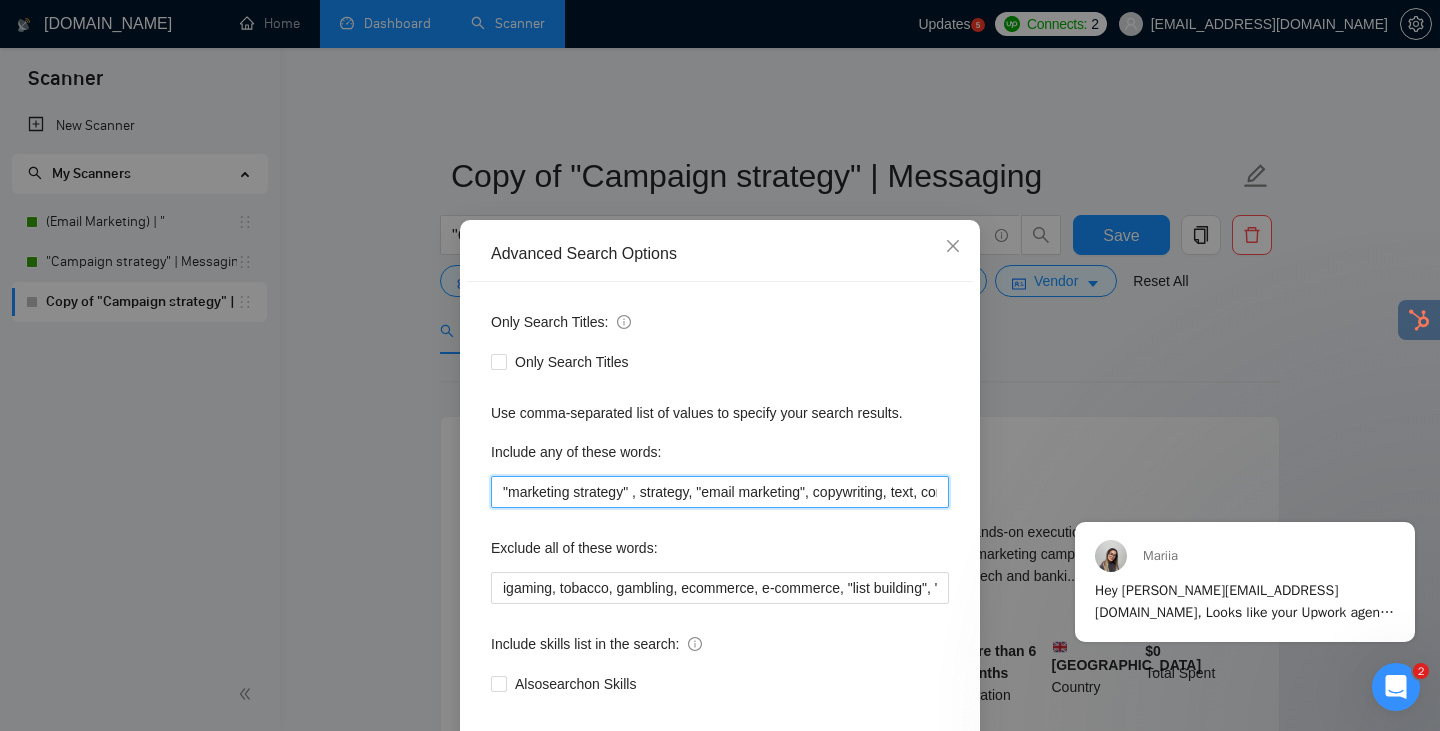 click on ""marketing strategy" , strategy, "email marketing", copywriting, text, content, communications, narrative, messaging, saas, software, startup, start-up" at bounding box center (720, 492) 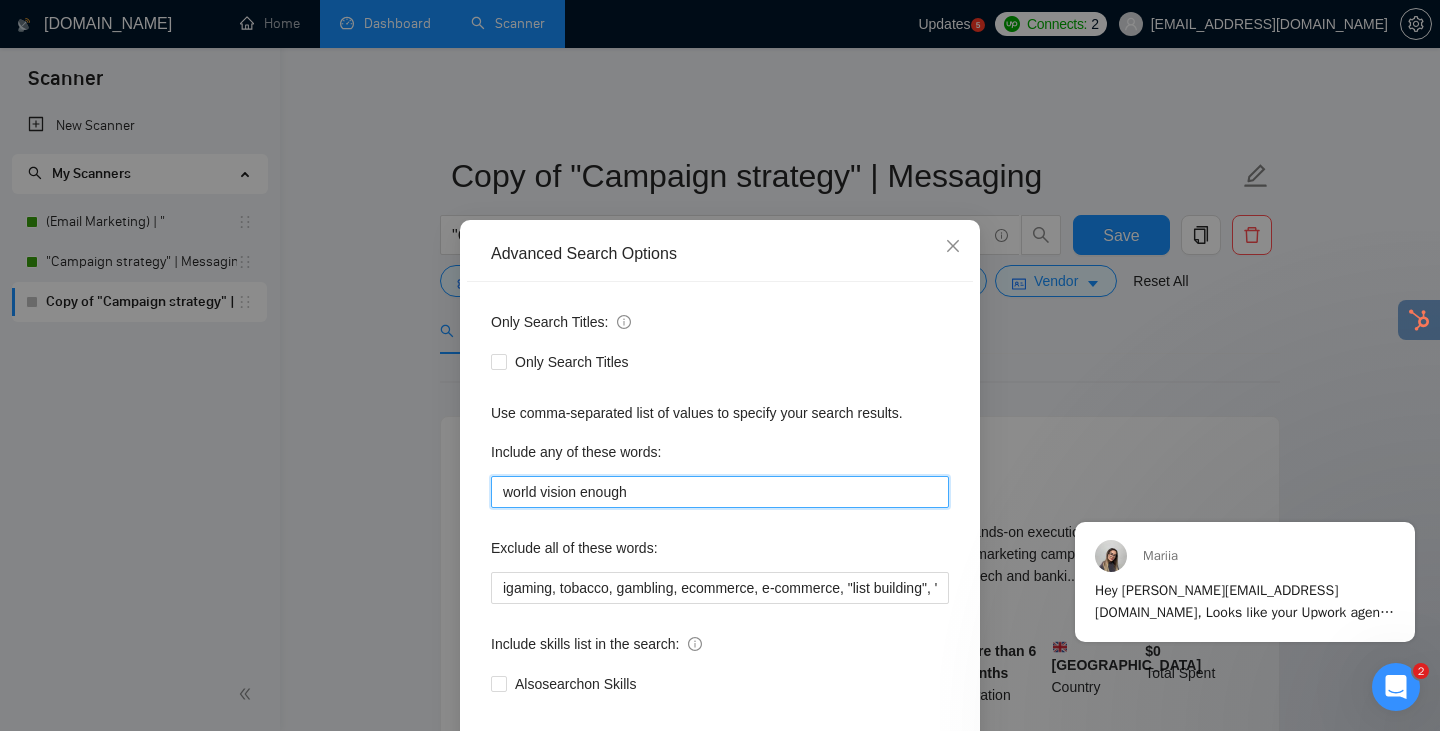 scroll, scrollTop: 101, scrollLeft: 0, axis: vertical 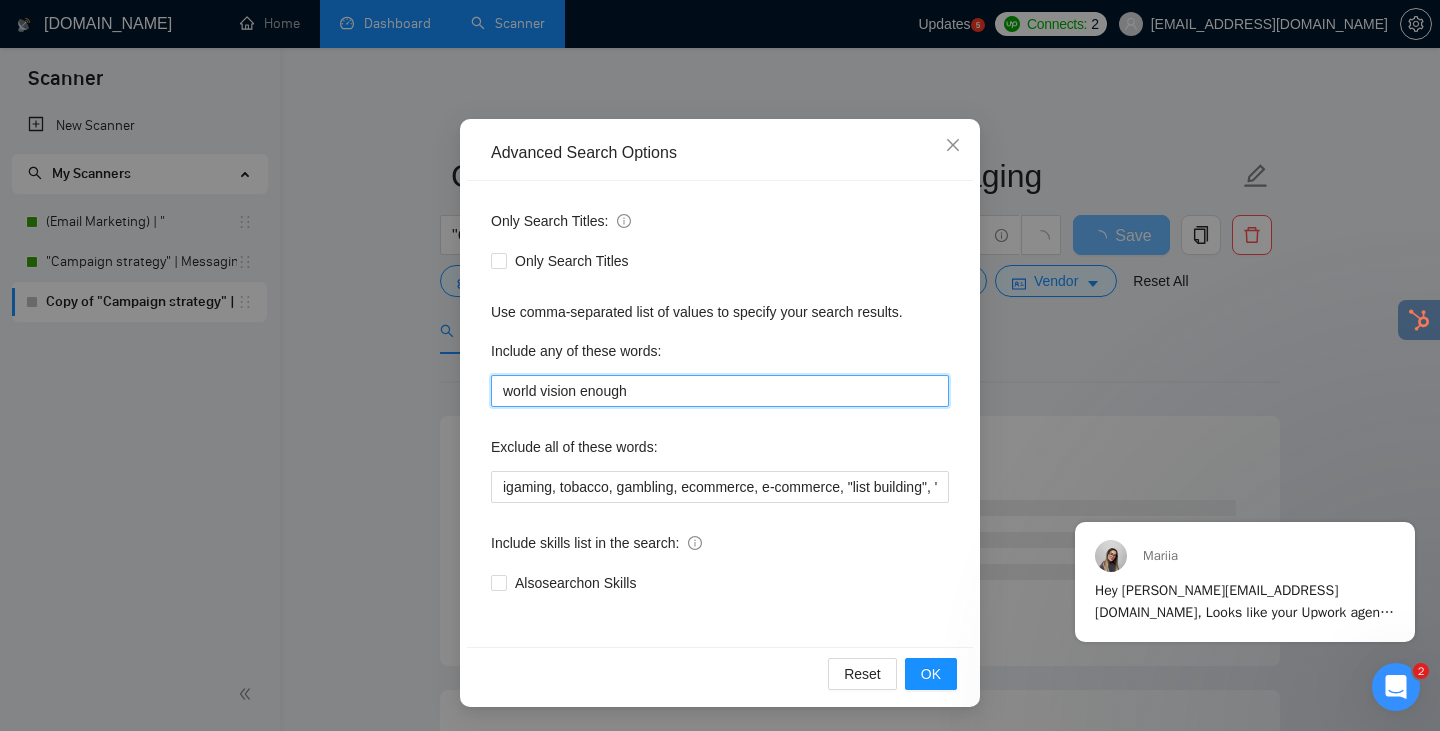 click on "world vision enough" at bounding box center (720, 391) 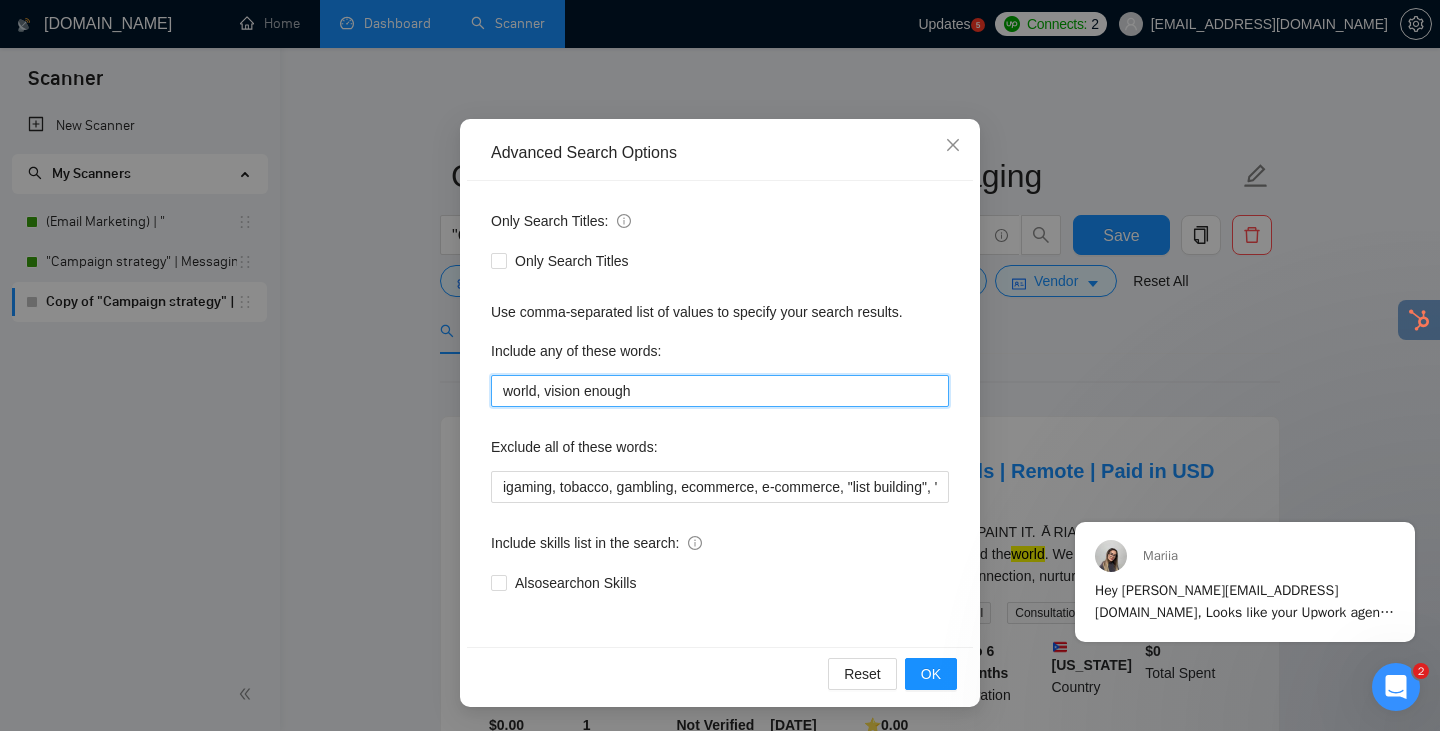 click on "world, vision enough" at bounding box center [720, 391] 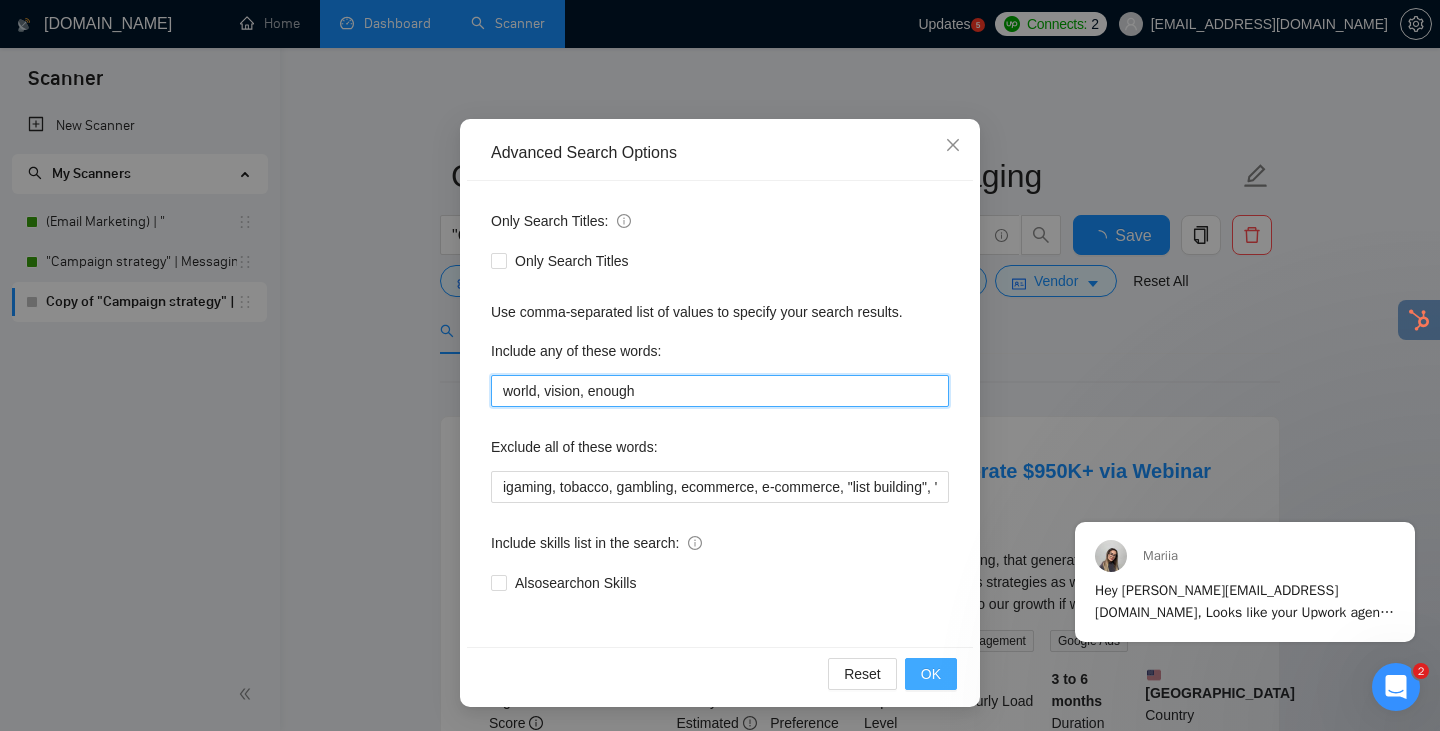 type on "world, vision, enough" 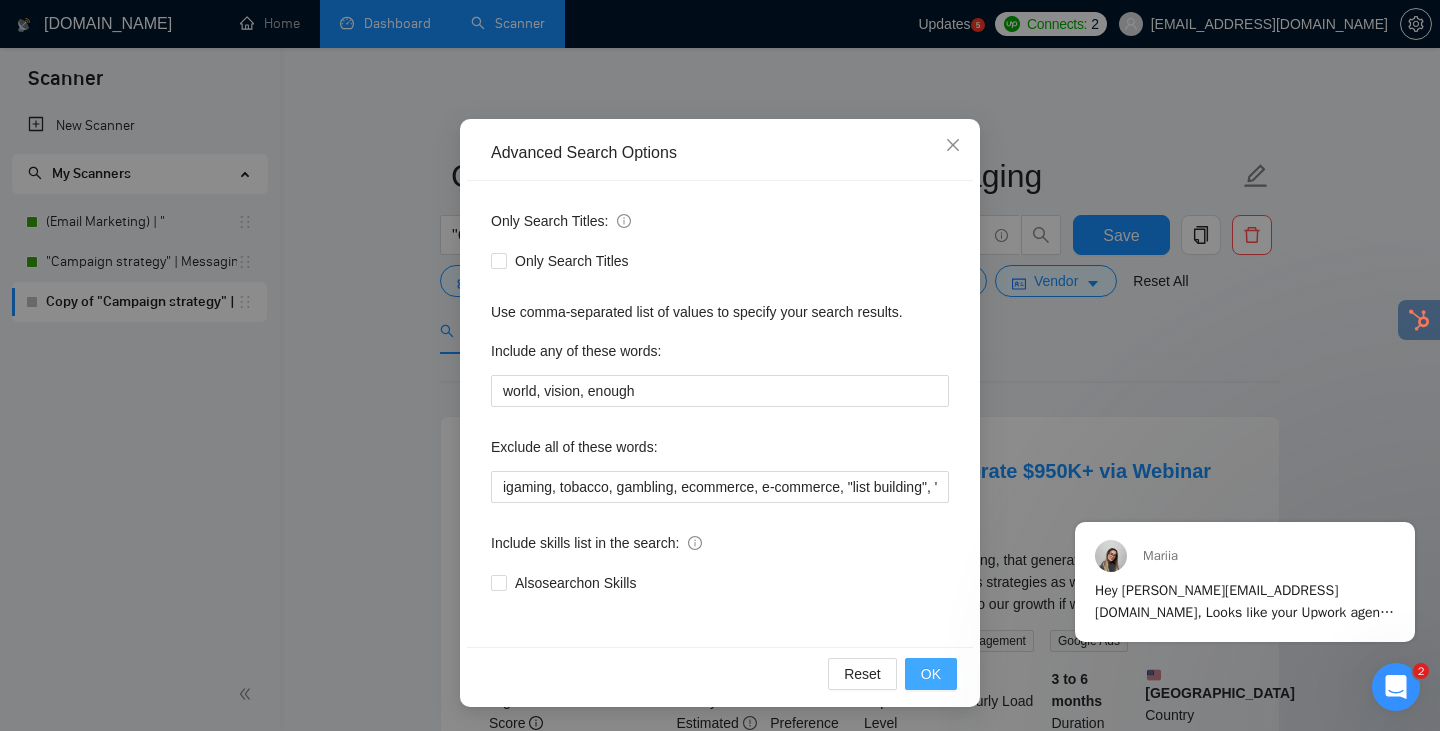 click on "OK" at bounding box center [931, 674] 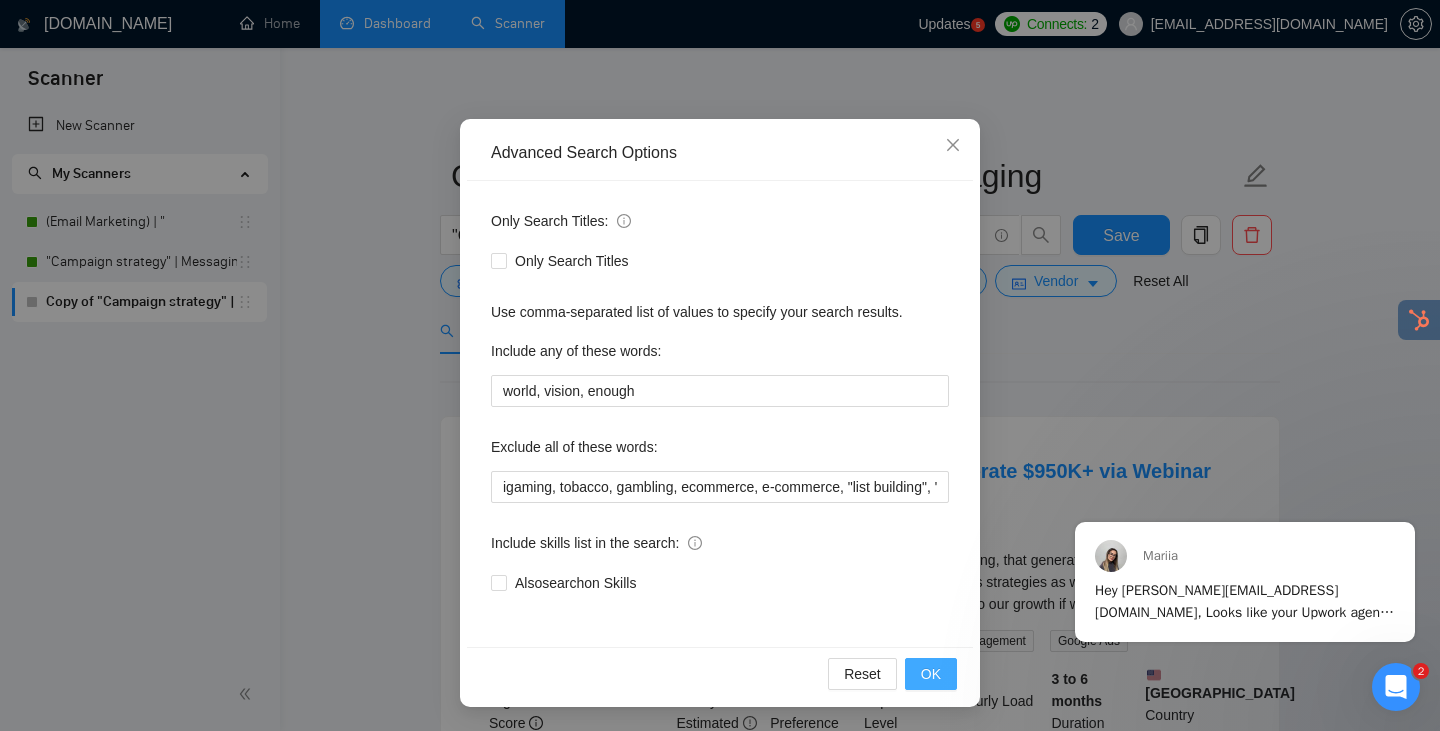 scroll, scrollTop: 1, scrollLeft: 0, axis: vertical 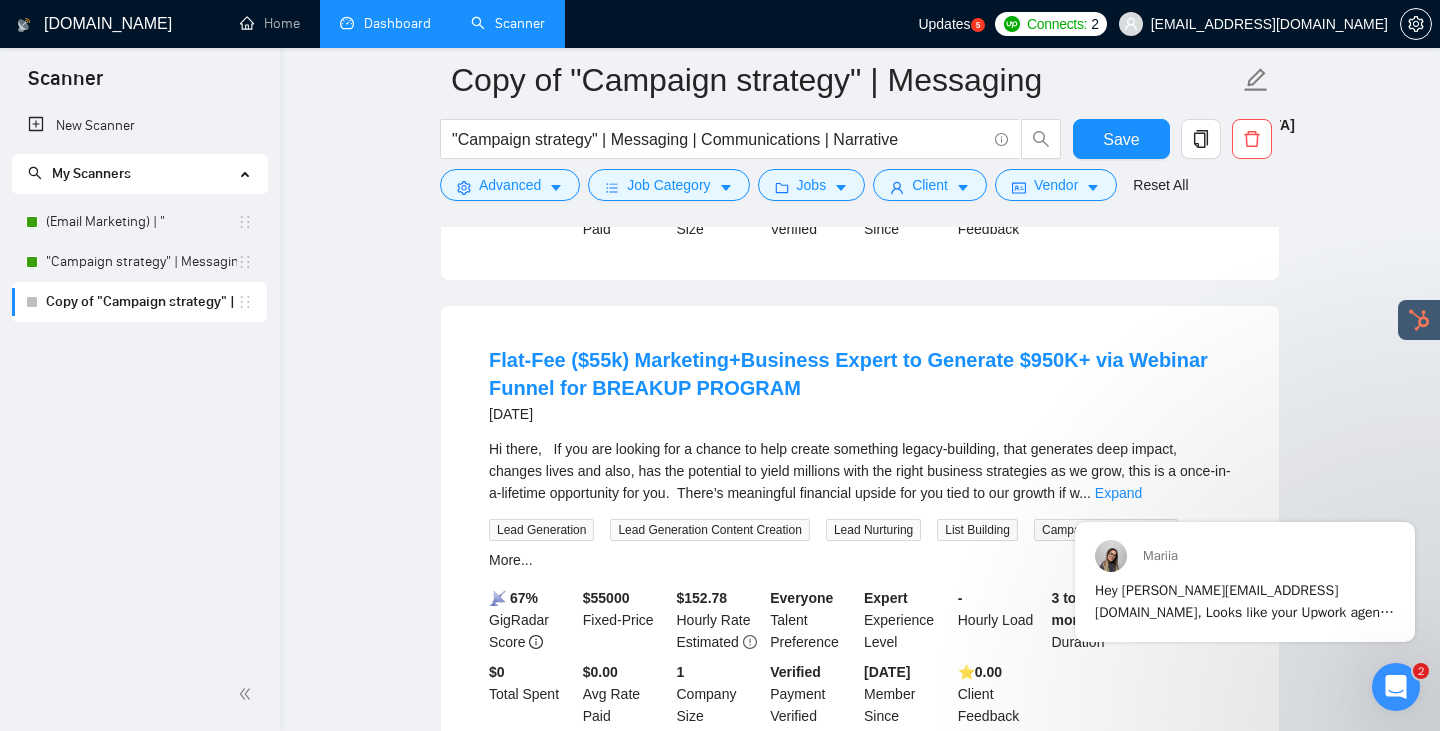click 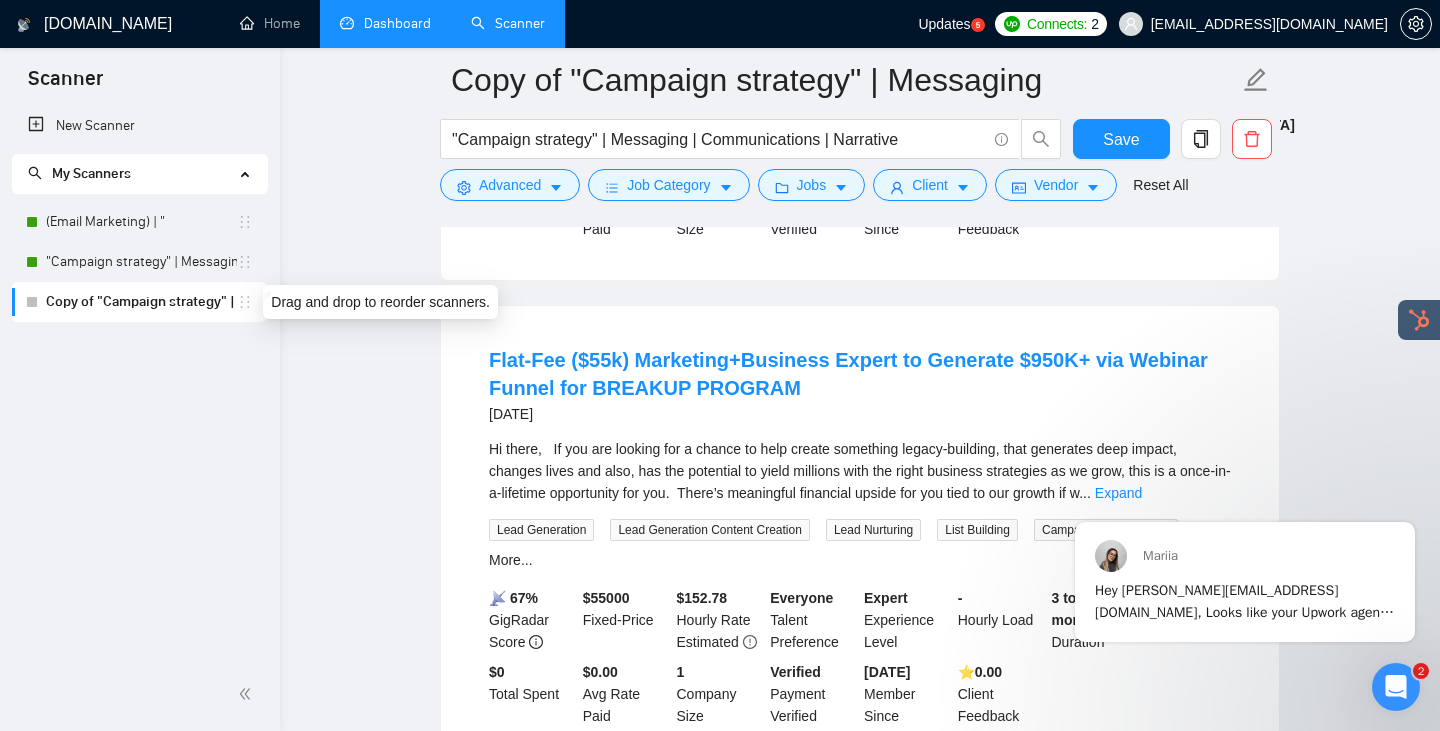 click 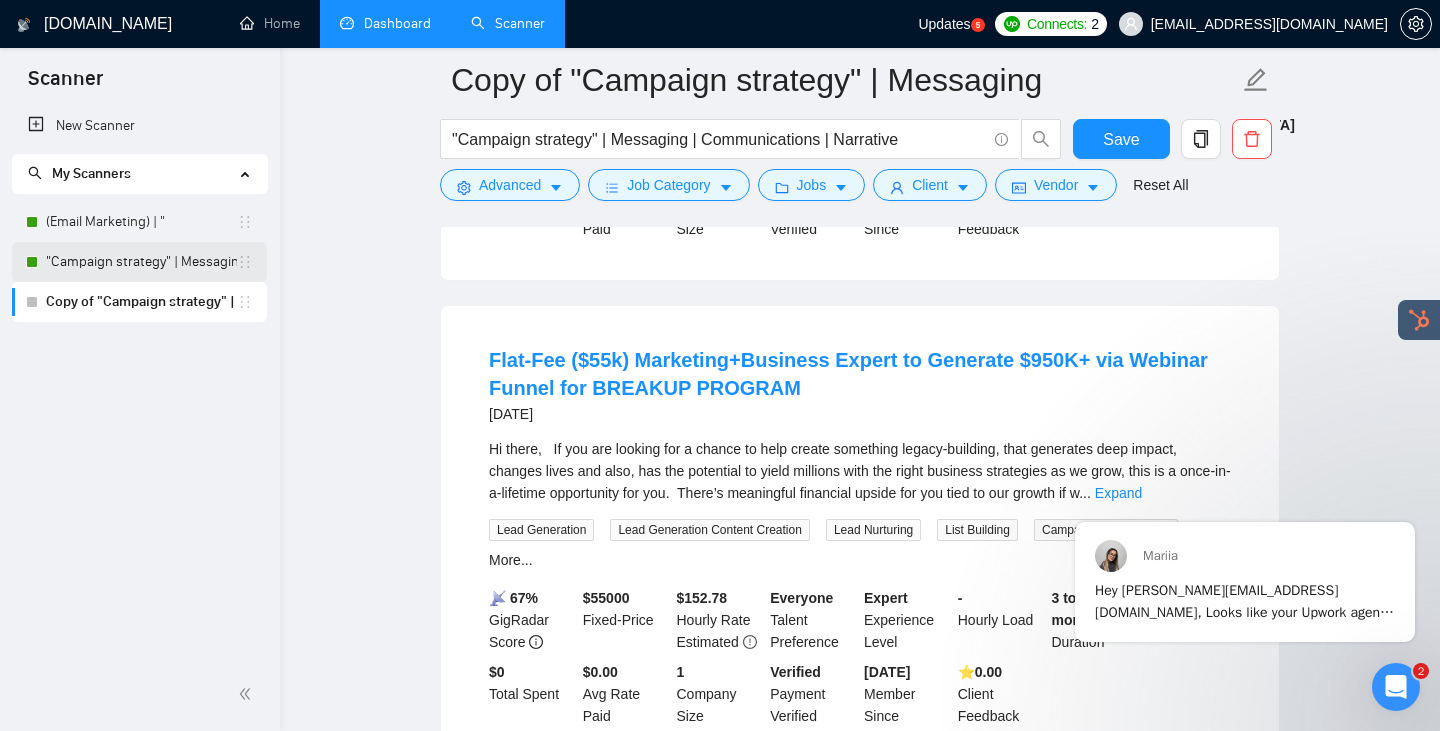 click on ""Campaign strategy" | Messaging" at bounding box center [141, 262] 